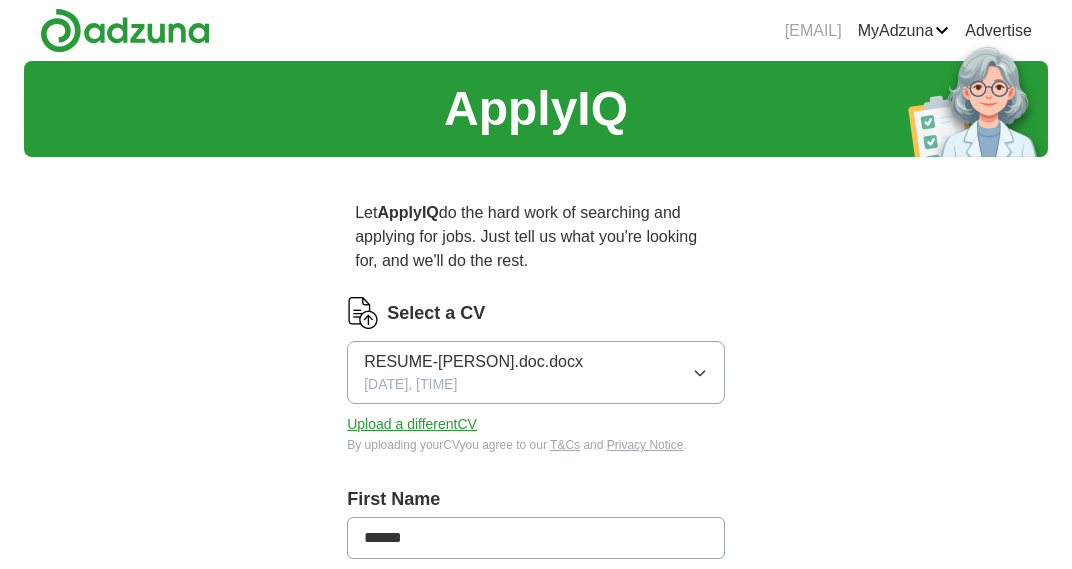 scroll, scrollTop: 0, scrollLeft: 0, axis: both 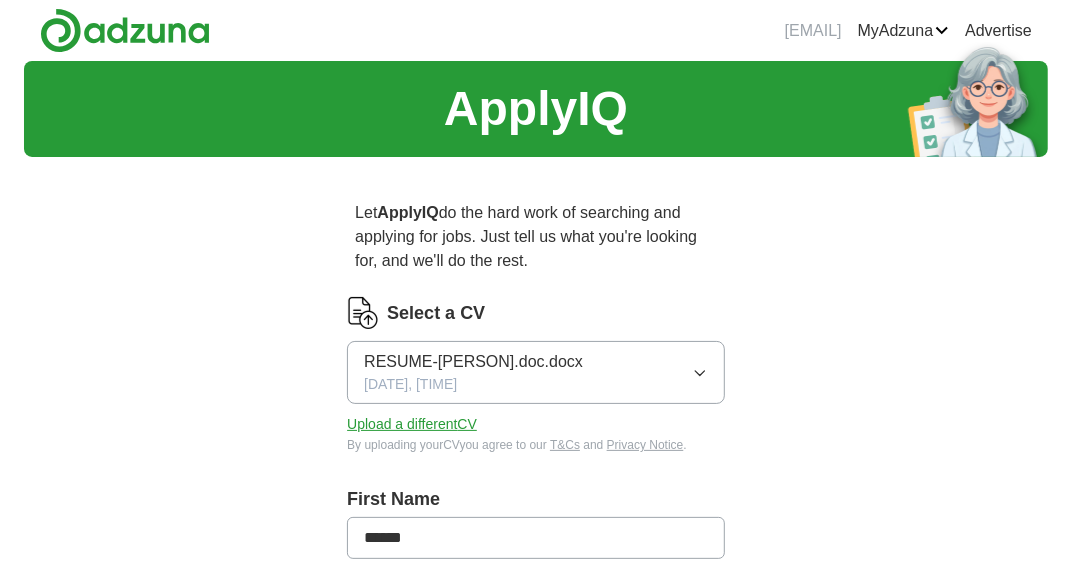 click on "RESUME-[PERSON].doc.docx" at bounding box center [473, 362] 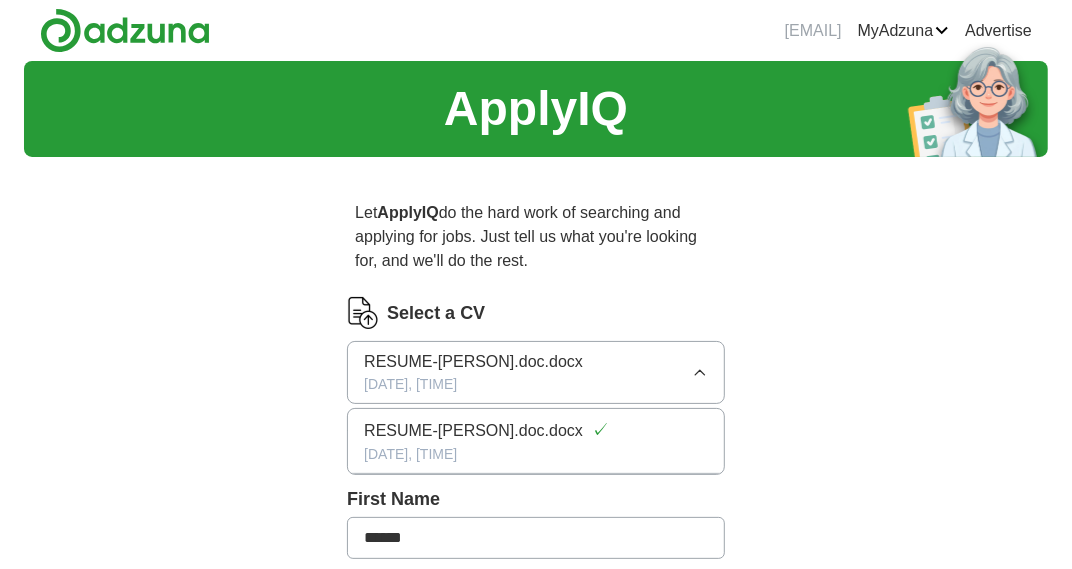 click on "RESUME-[PERSON].doc.docx" at bounding box center [473, 431] 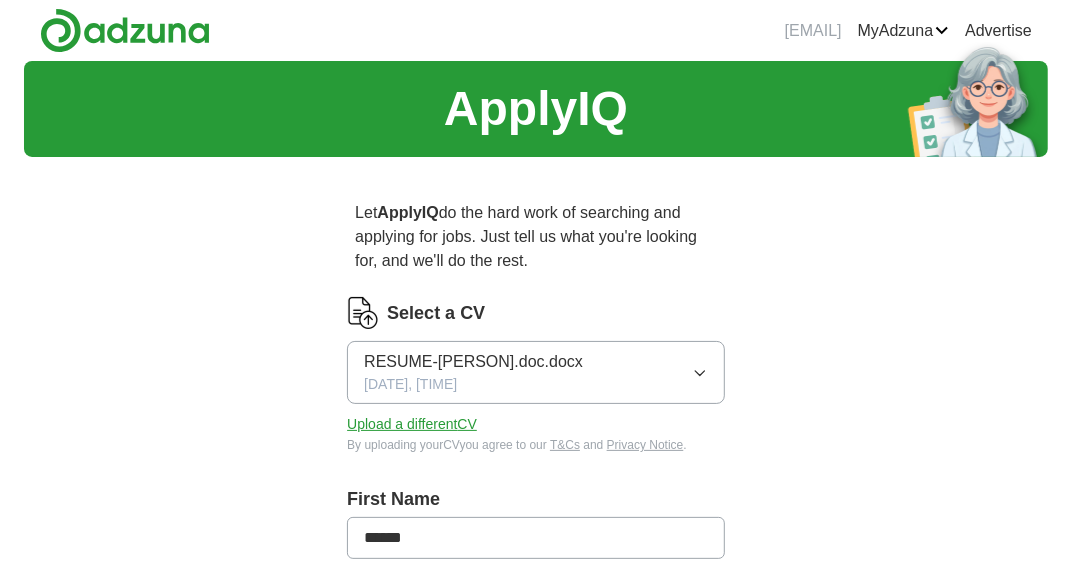 click 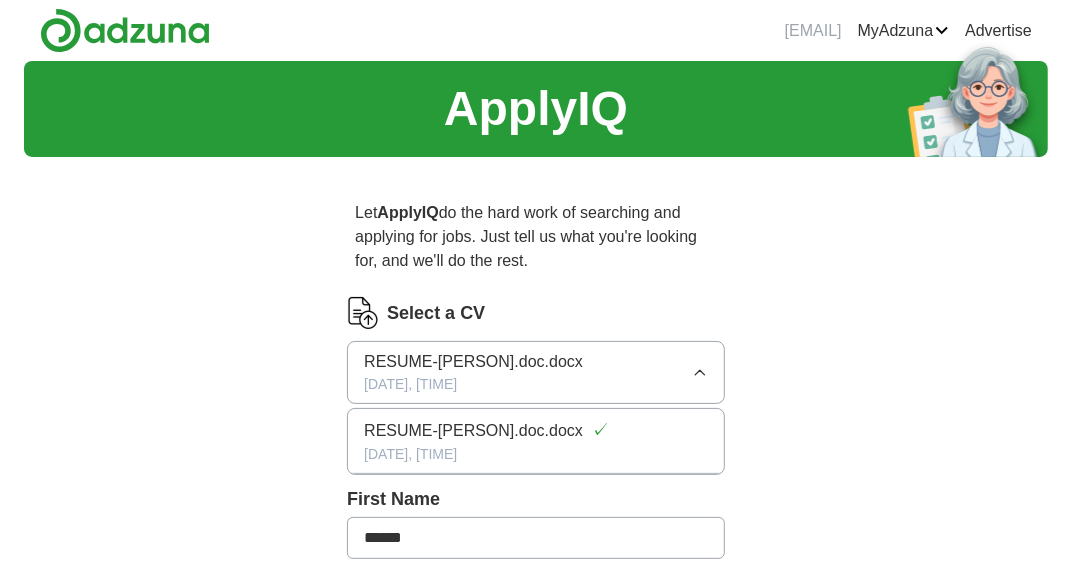 click 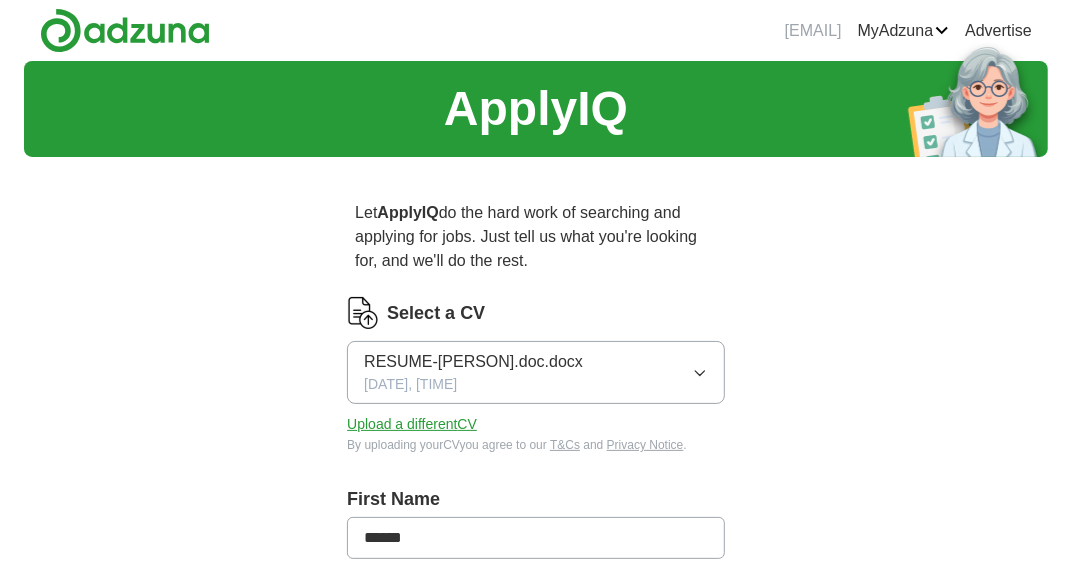 click on "Upload a different  CV" at bounding box center [412, 424] 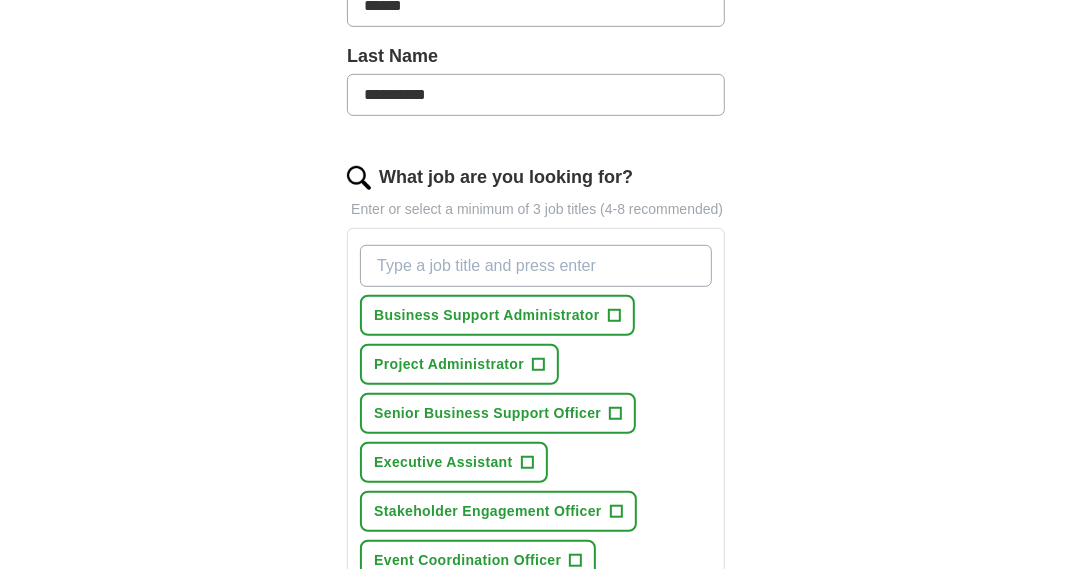 scroll, scrollTop: 599, scrollLeft: 0, axis: vertical 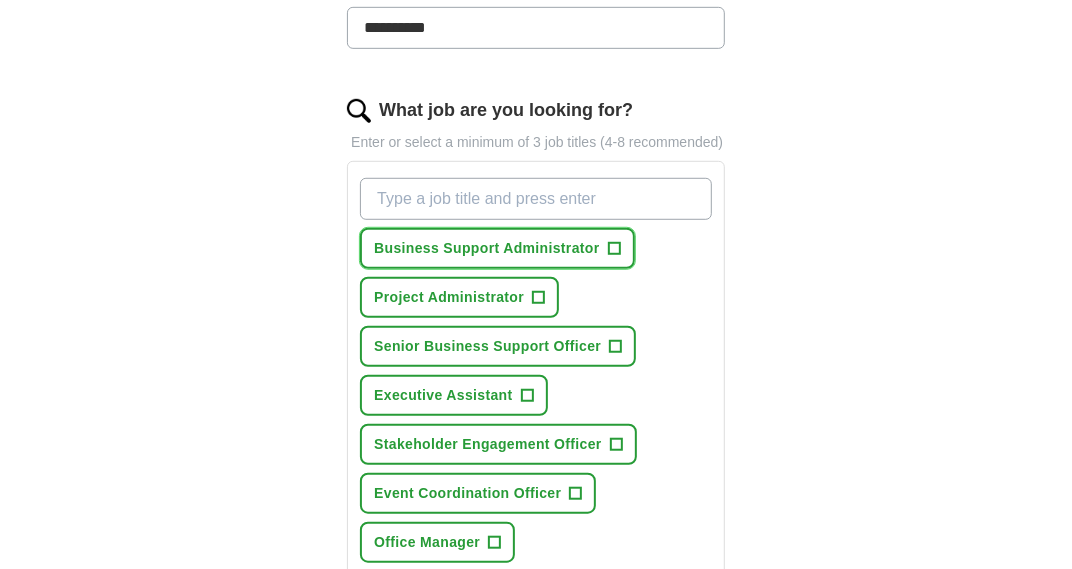 click on "+" at bounding box center (614, 249) 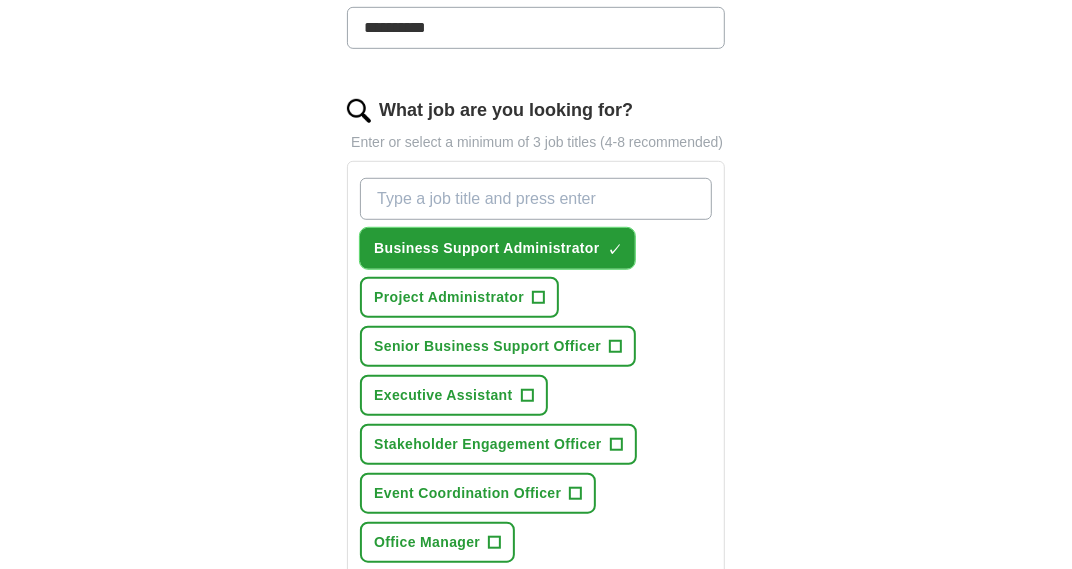 drag, startPoint x: 534, startPoint y: 248, endPoint x: 541, endPoint y: 193, distance: 55.443665 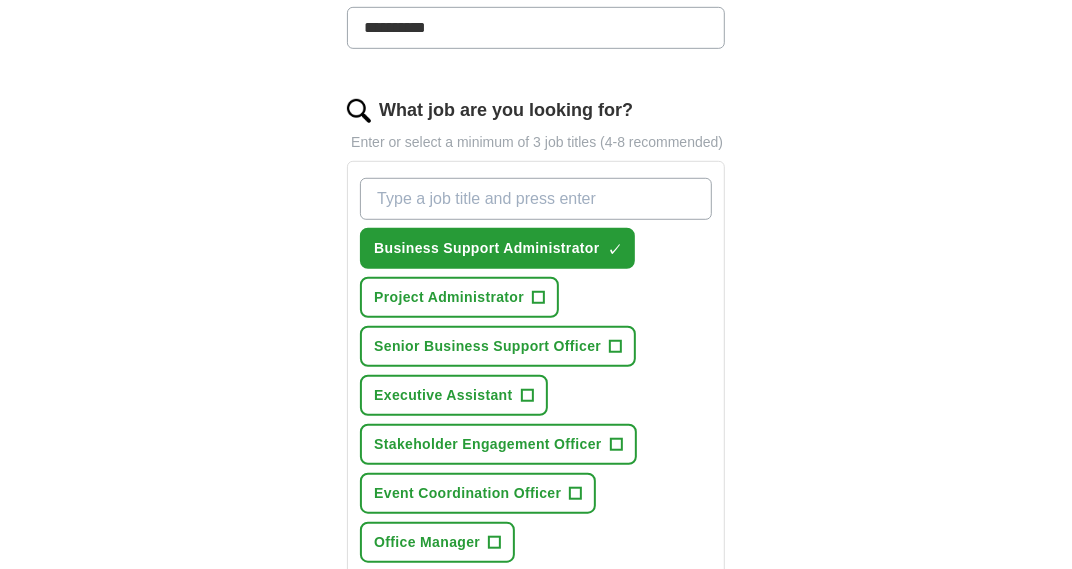 click on "What job are you looking for?" at bounding box center [536, 199] 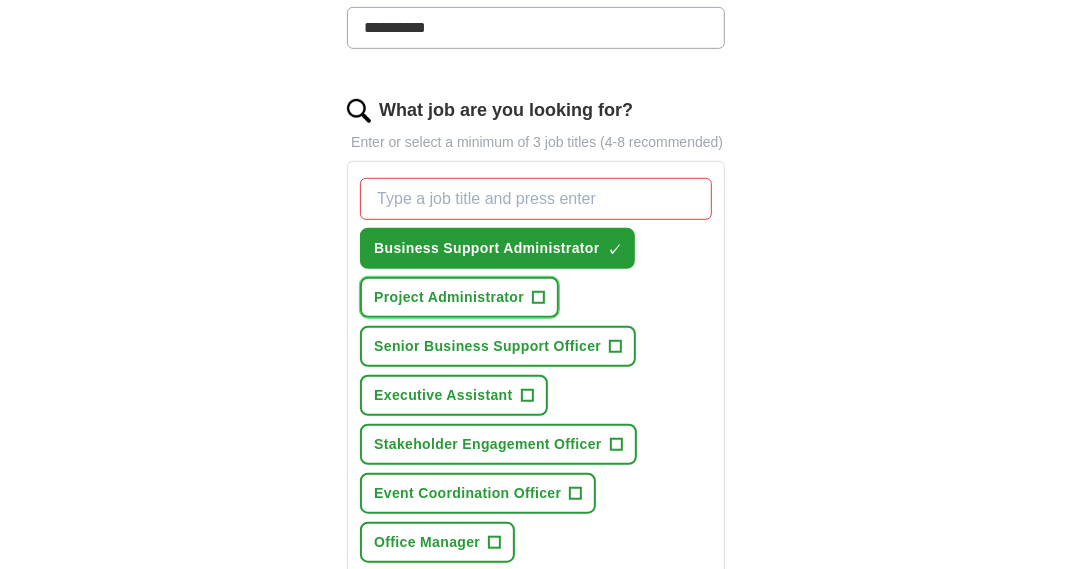 click on "+" at bounding box center (538, 297) 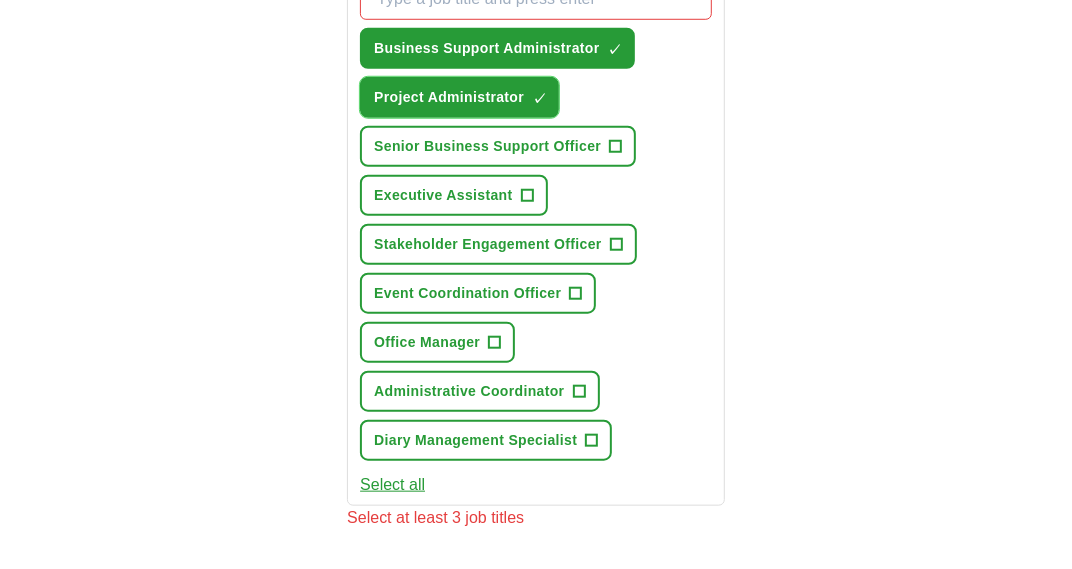 scroll, scrollTop: 800, scrollLeft: 0, axis: vertical 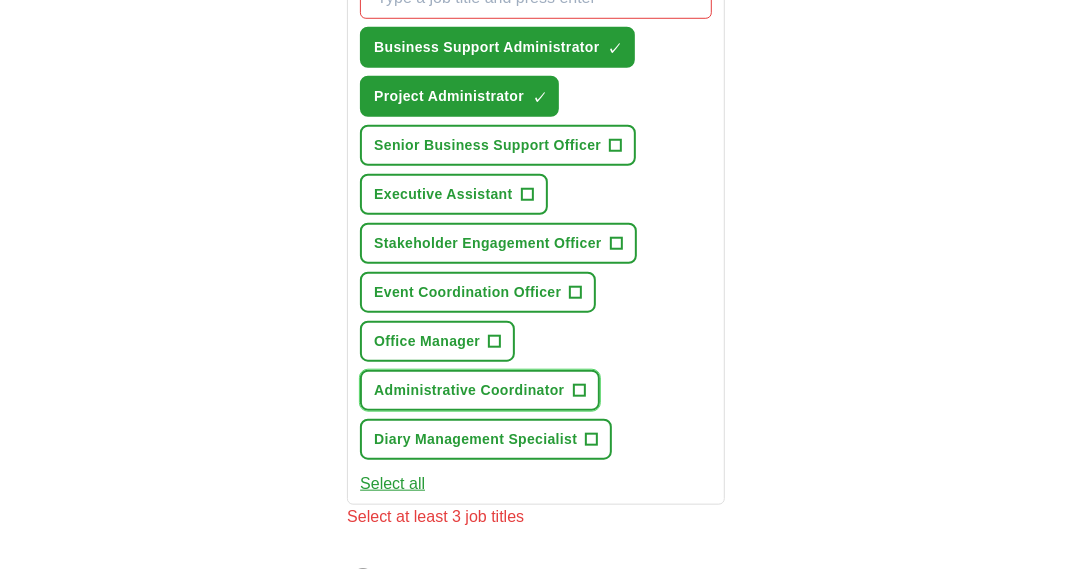 click on "Administrative Coordinator" at bounding box center (469, 390) 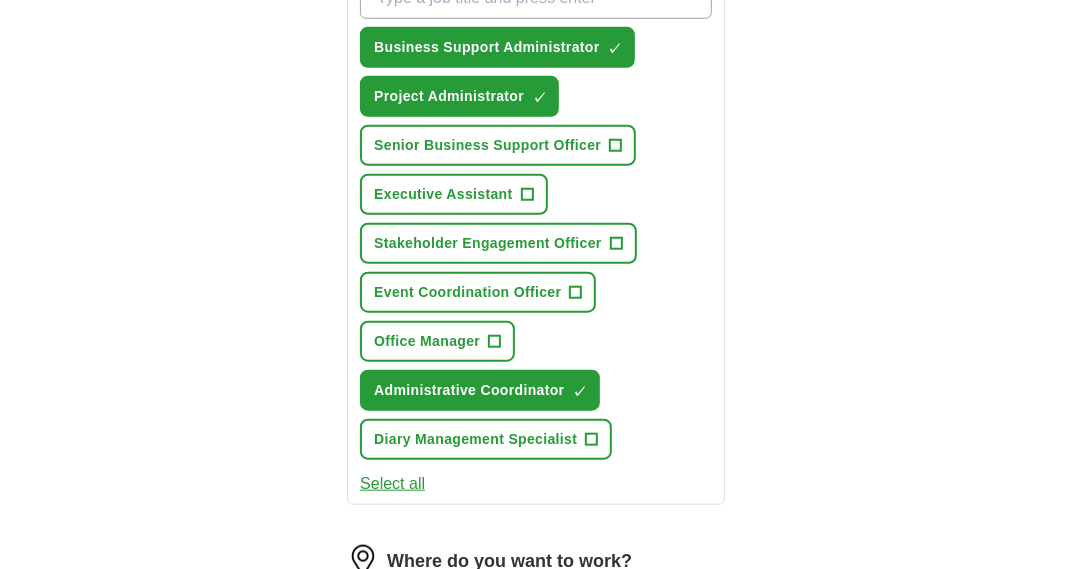 click on "Select all" at bounding box center [392, 484] 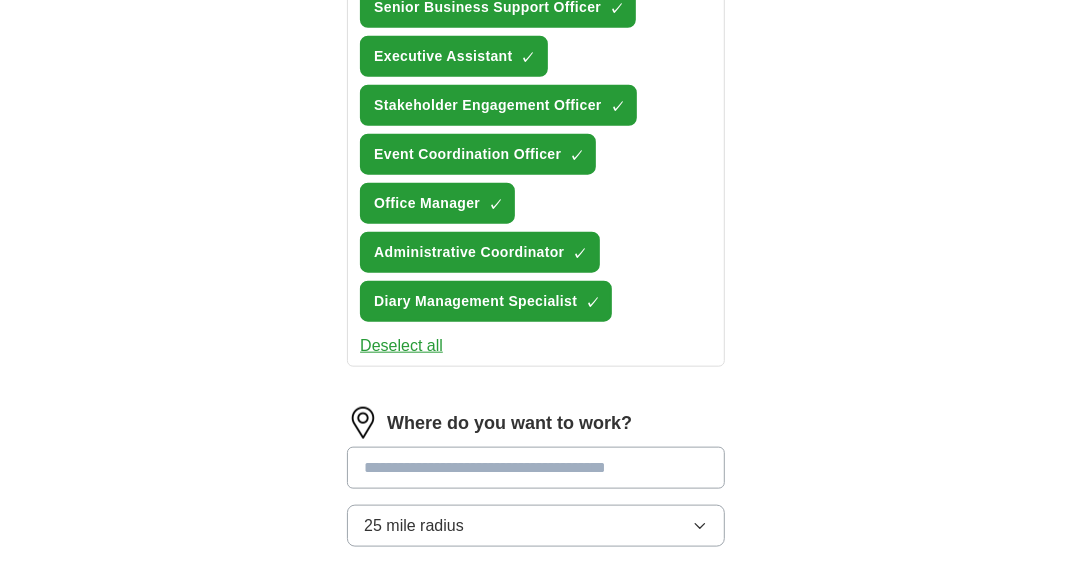 scroll, scrollTop: 1099, scrollLeft: 0, axis: vertical 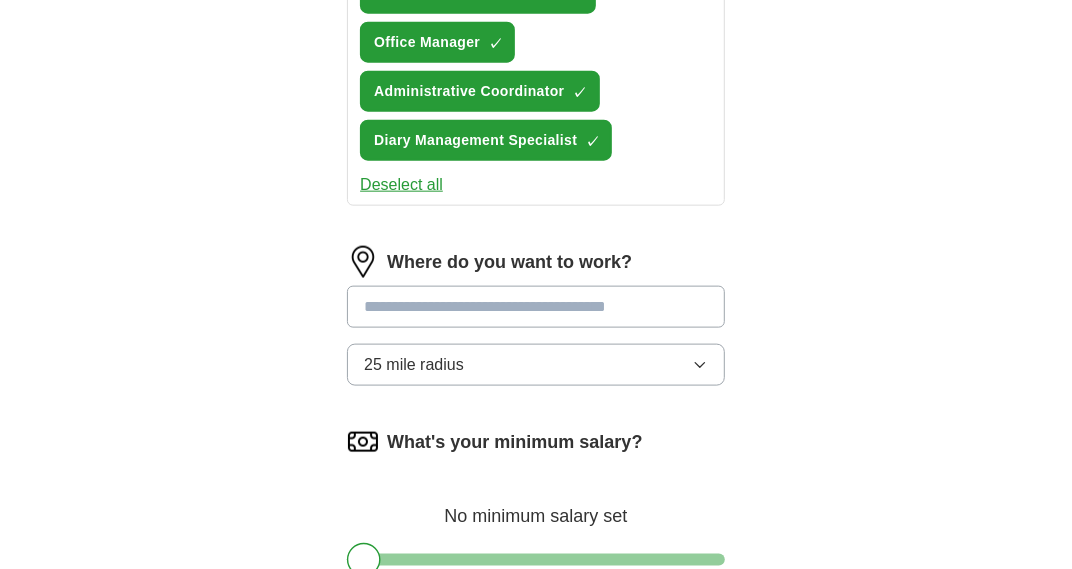 click at bounding box center (536, 307) 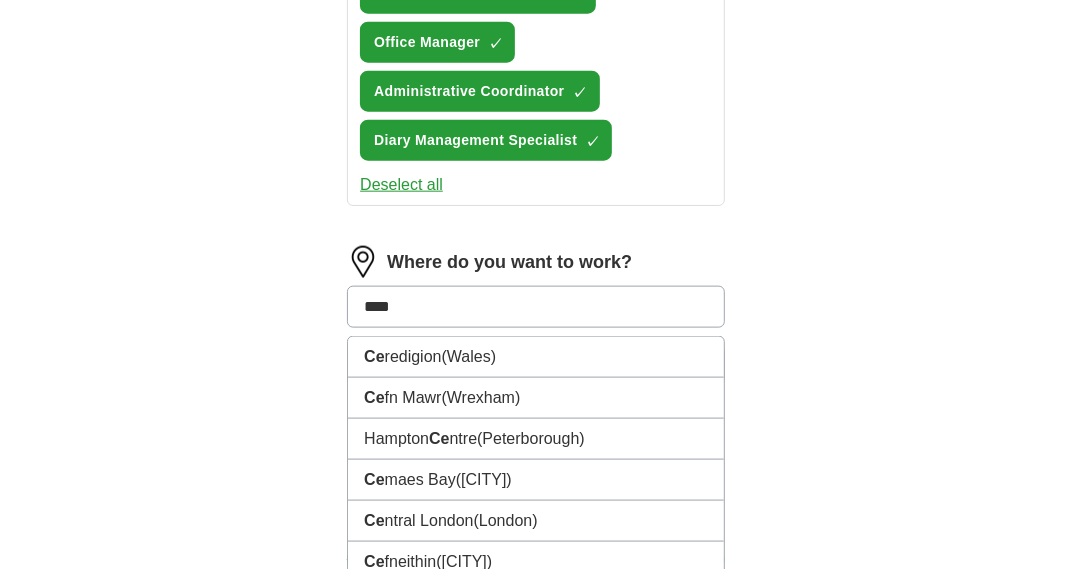 type on "*****" 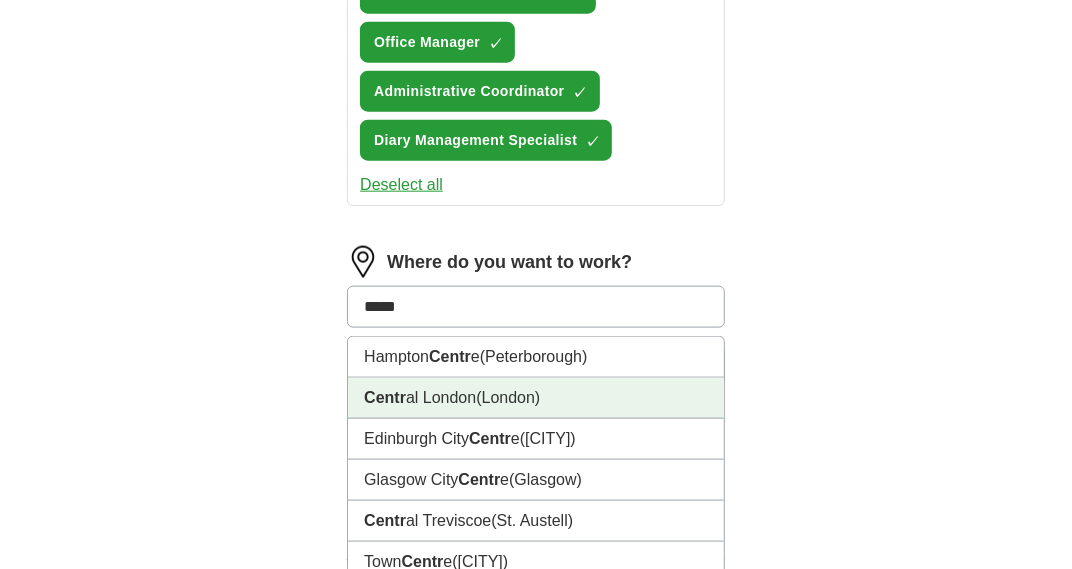 click on "Centr al London  ([CITY])" at bounding box center (536, 398) 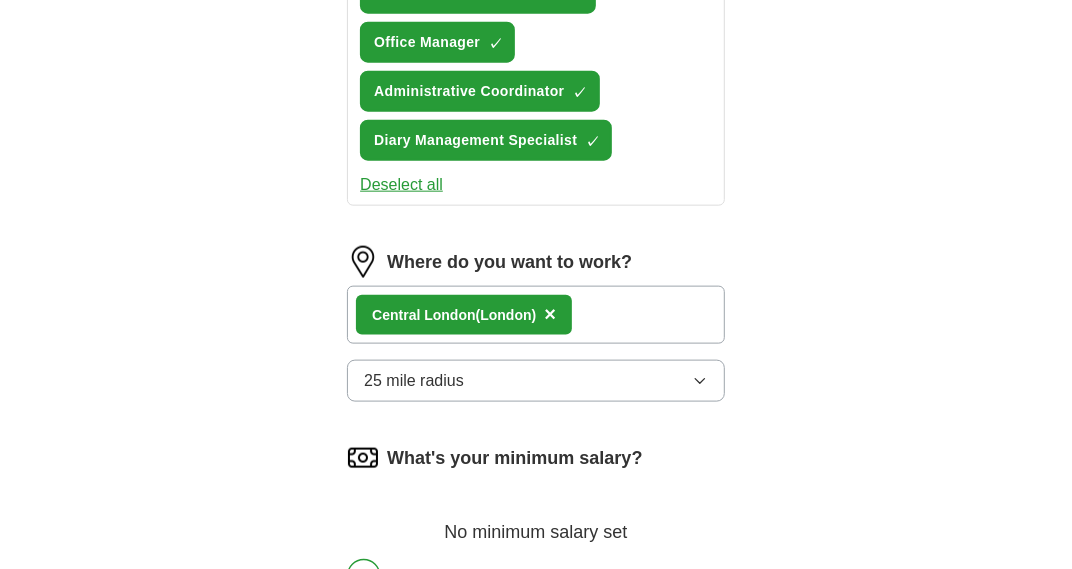 click 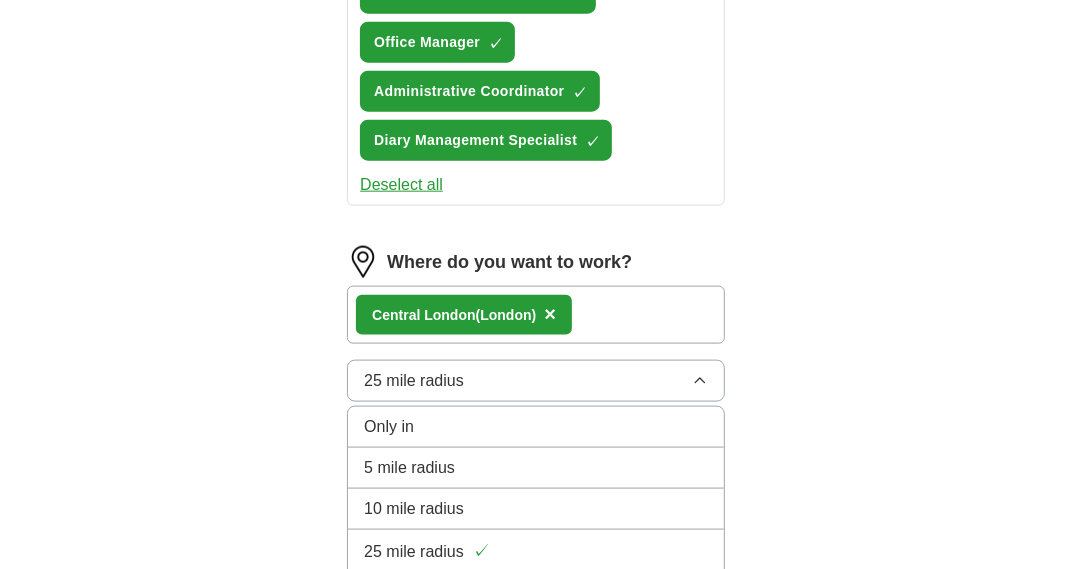 click on "10 mile radius" at bounding box center [536, 509] 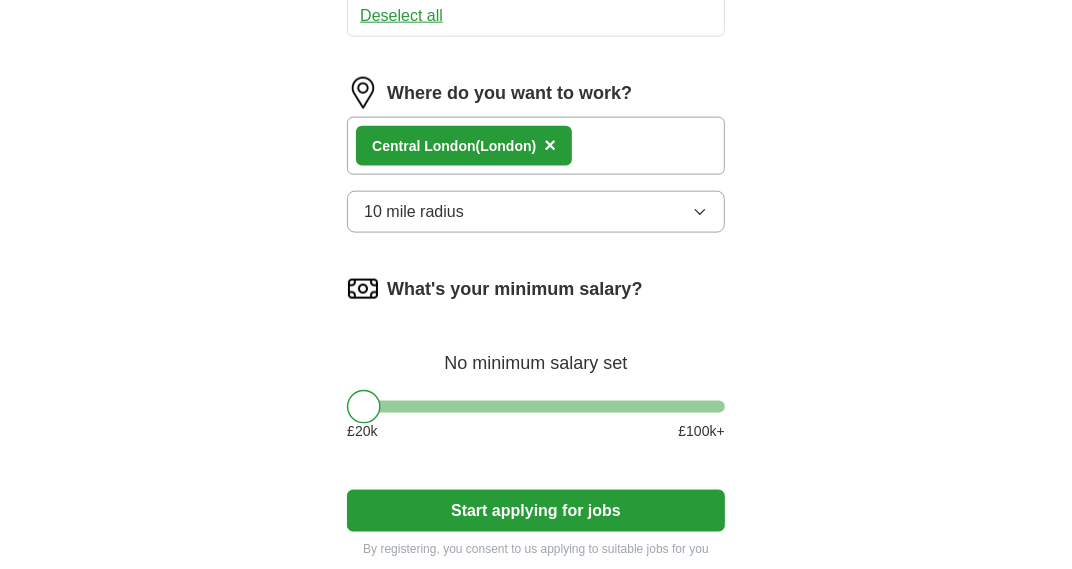 scroll, scrollTop: 1299, scrollLeft: 0, axis: vertical 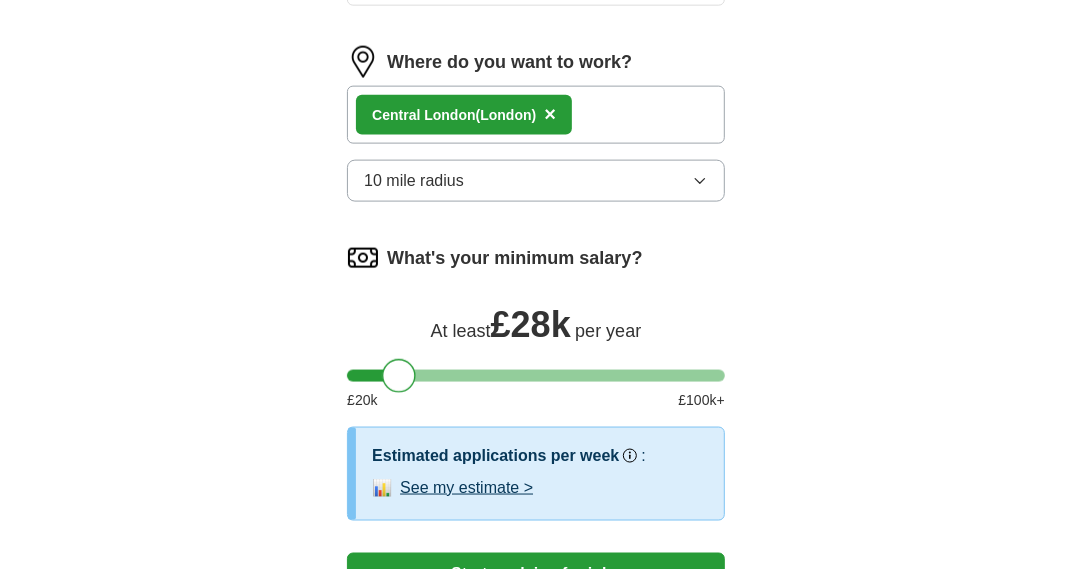 drag, startPoint x: 374, startPoint y: 376, endPoint x: 407, endPoint y: 364, distance: 35.1141 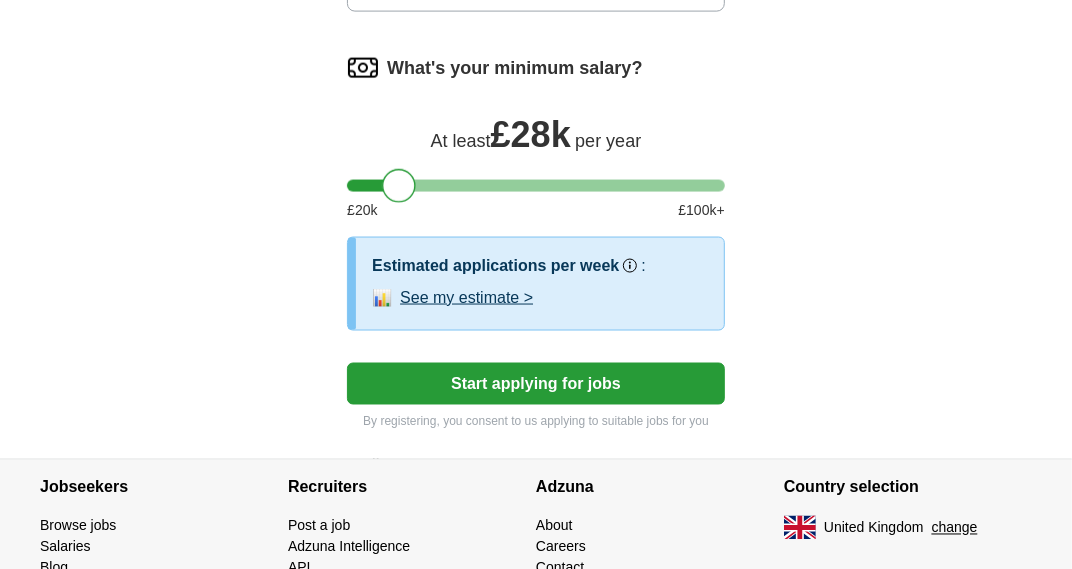 scroll, scrollTop: 1500, scrollLeft: 0, axis: vertical 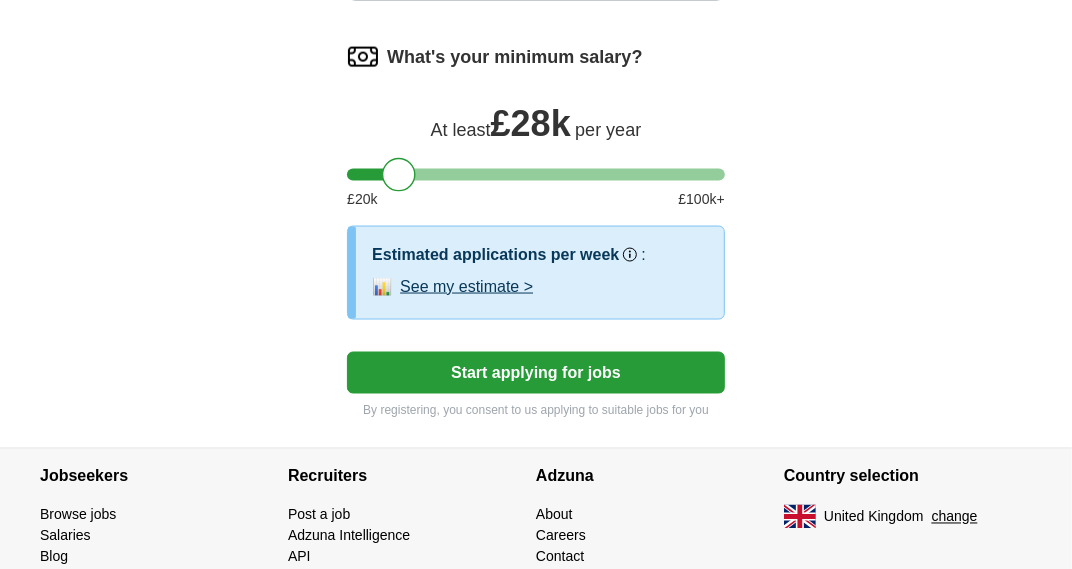 click on "Start applying for jobs" at bounding box center [536, 373] 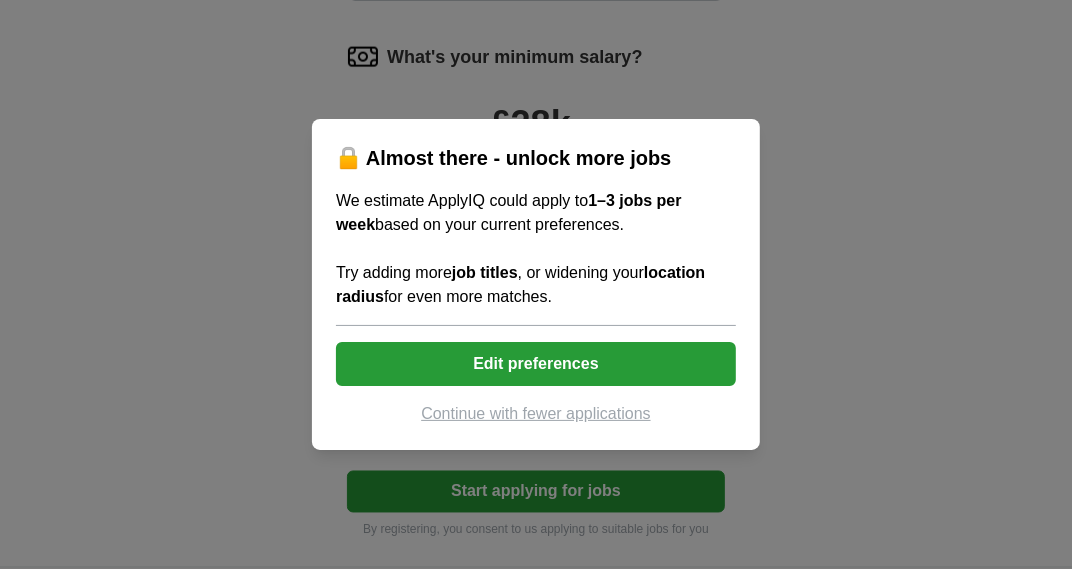 click on "Edit preferences" at bounding box center [536, 364] 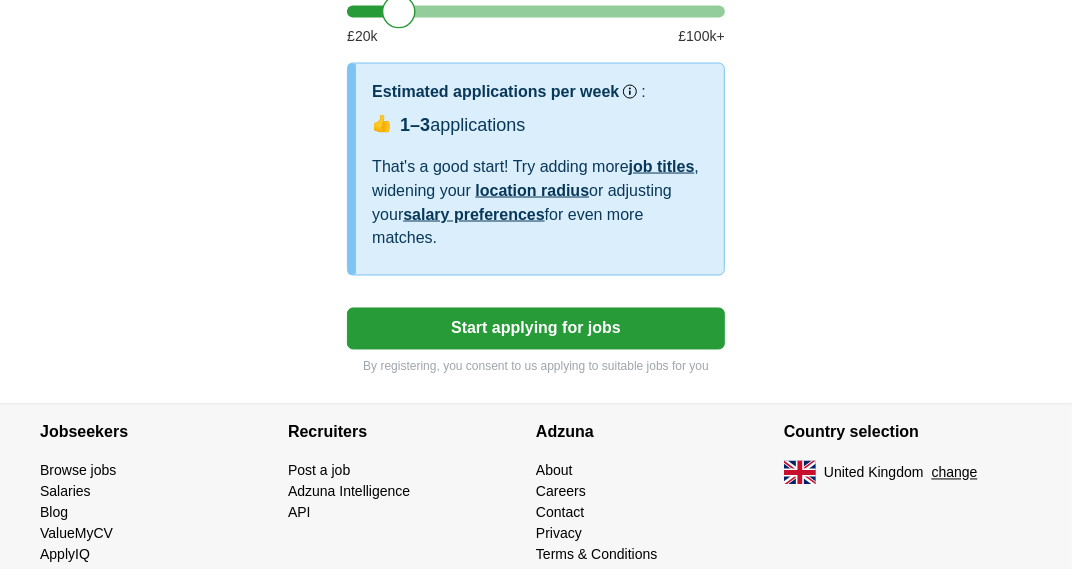 scroll, scrollTop: 1699, scrollLeft: 0, axis: vertical 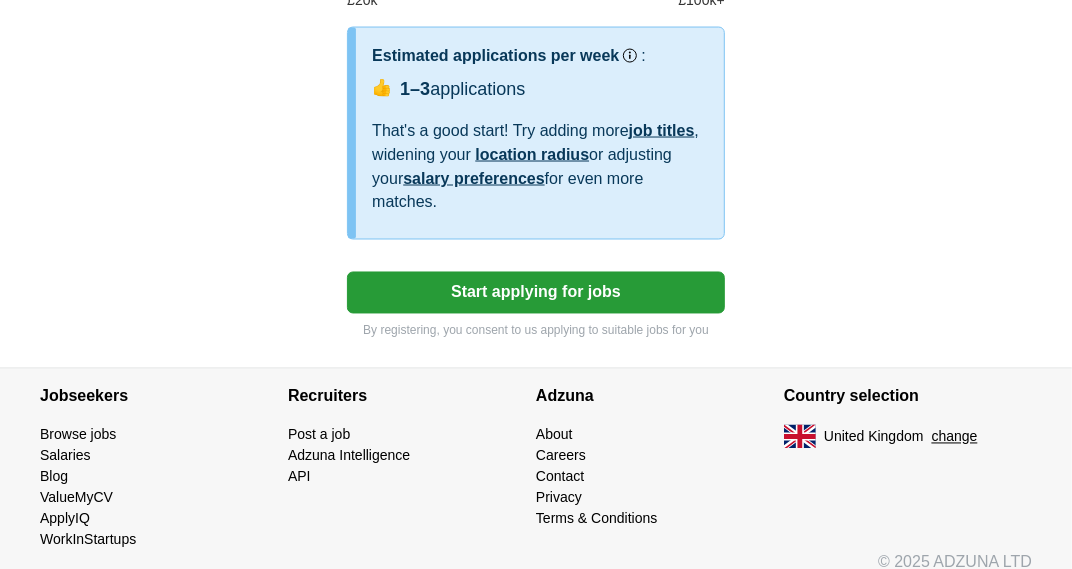 click on "Start applying for jobs" at bounding box center (536, 293) 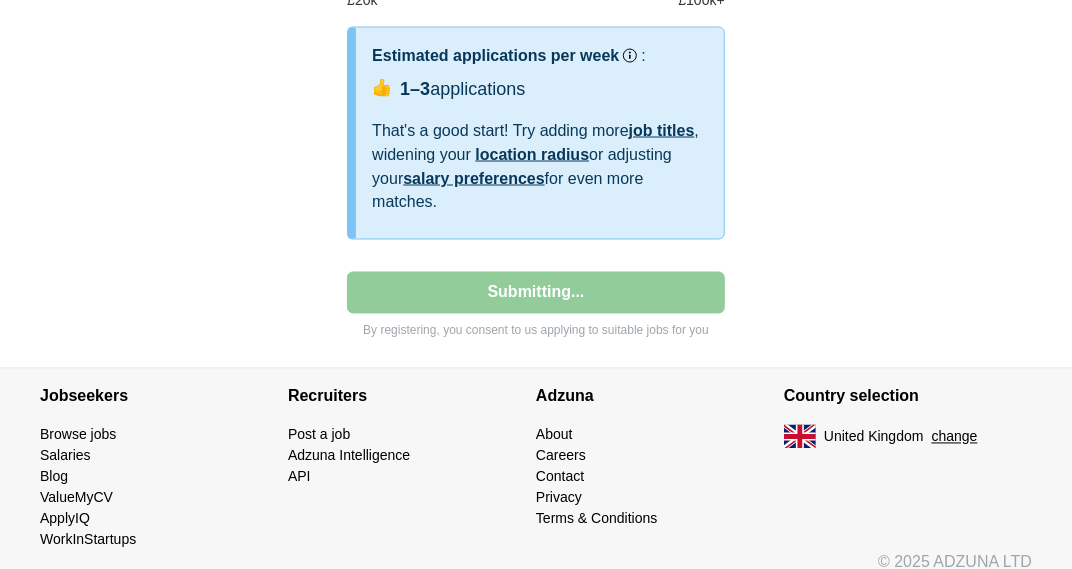select on "**" 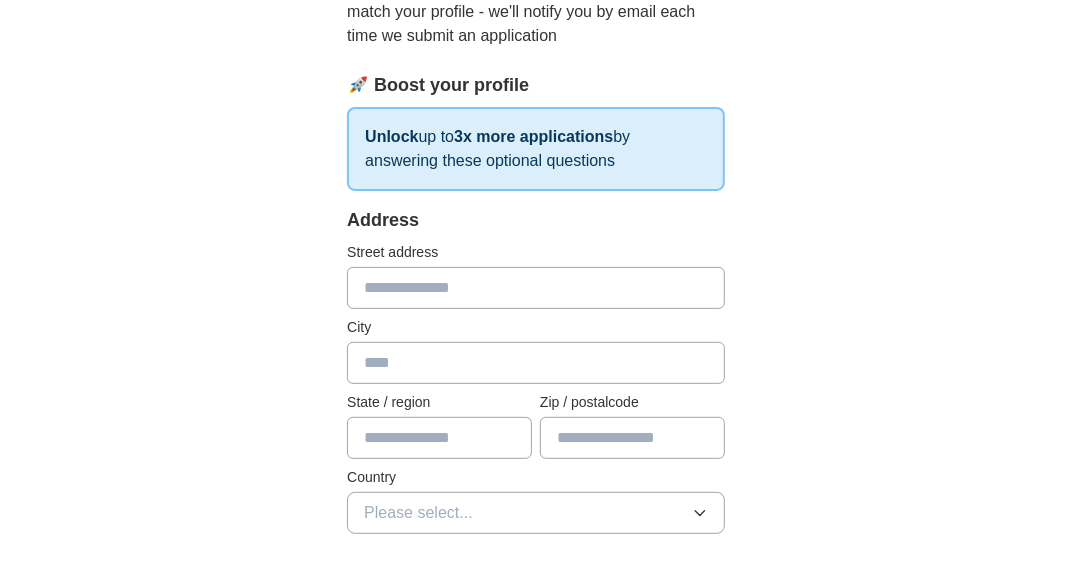 scroll, scrollTop: 299, scrollLeft: 0, axis: vertical 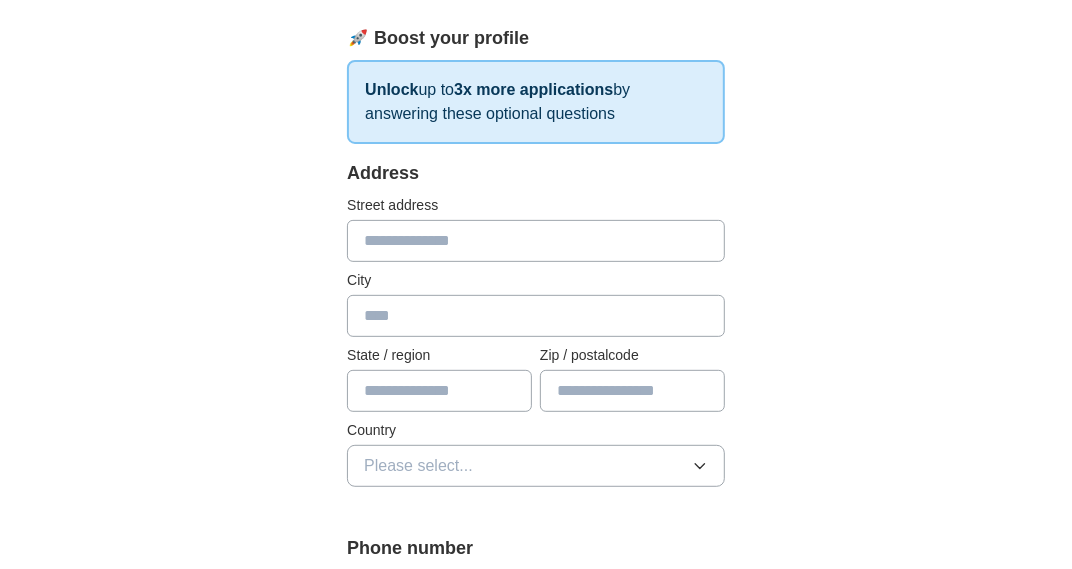 click at bounding box center [536, 241] 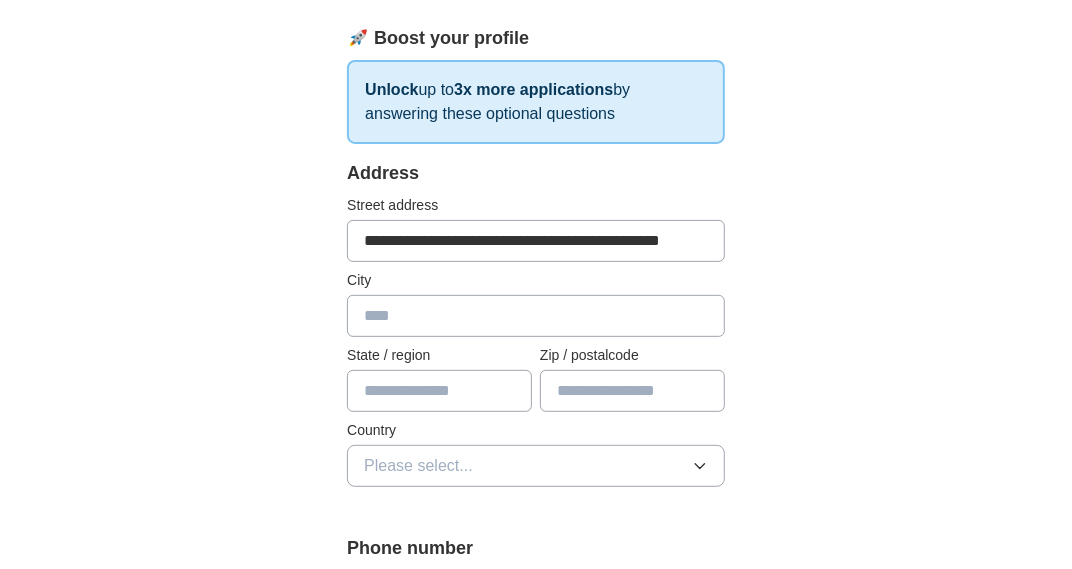 type on "**********" 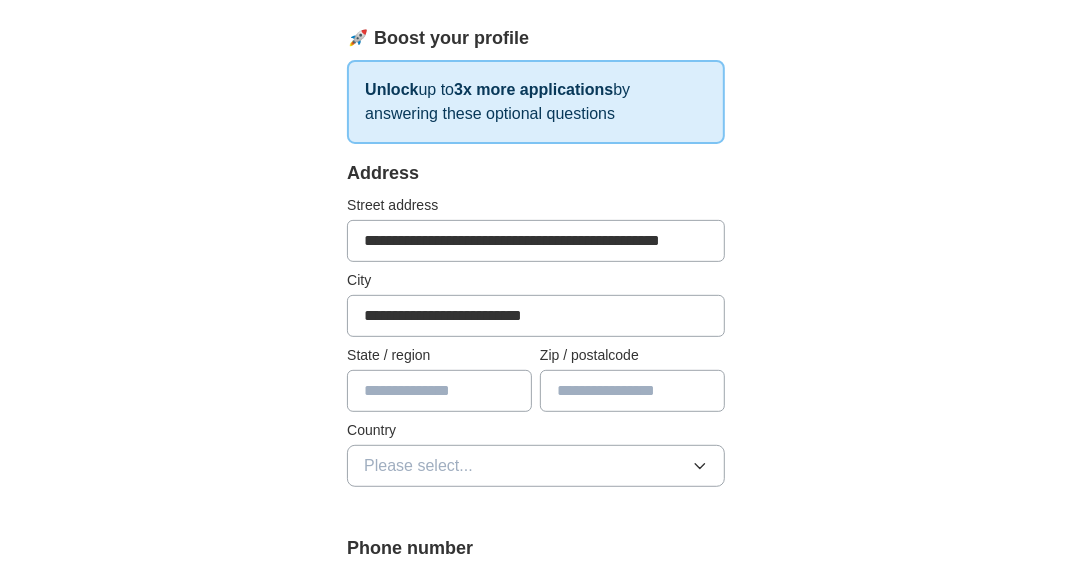 type on "******" 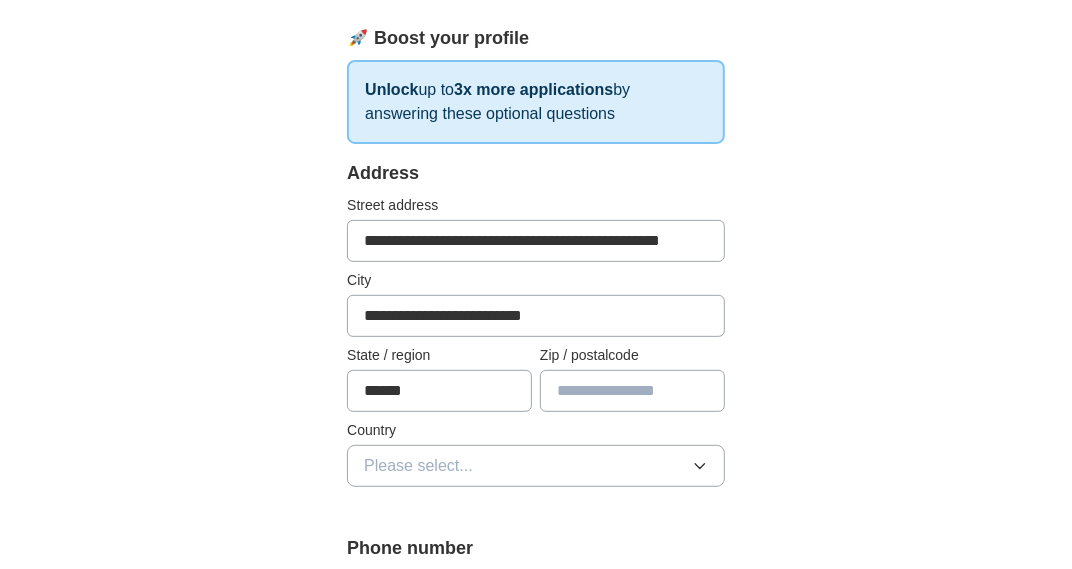 type on "*******" 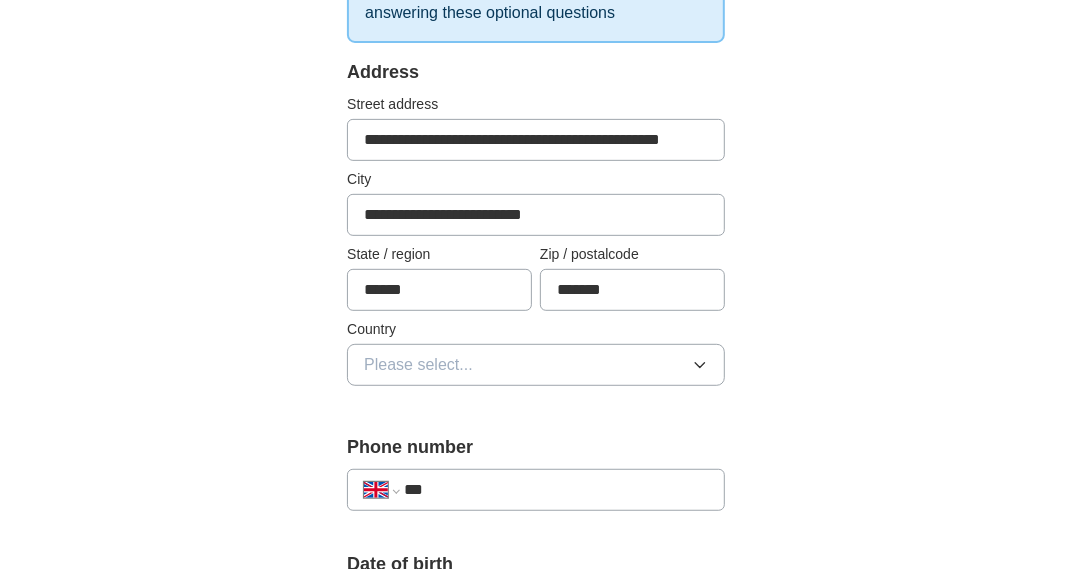 scroll, scrollTop: 500, scrollLeft: 0, axis: vertical 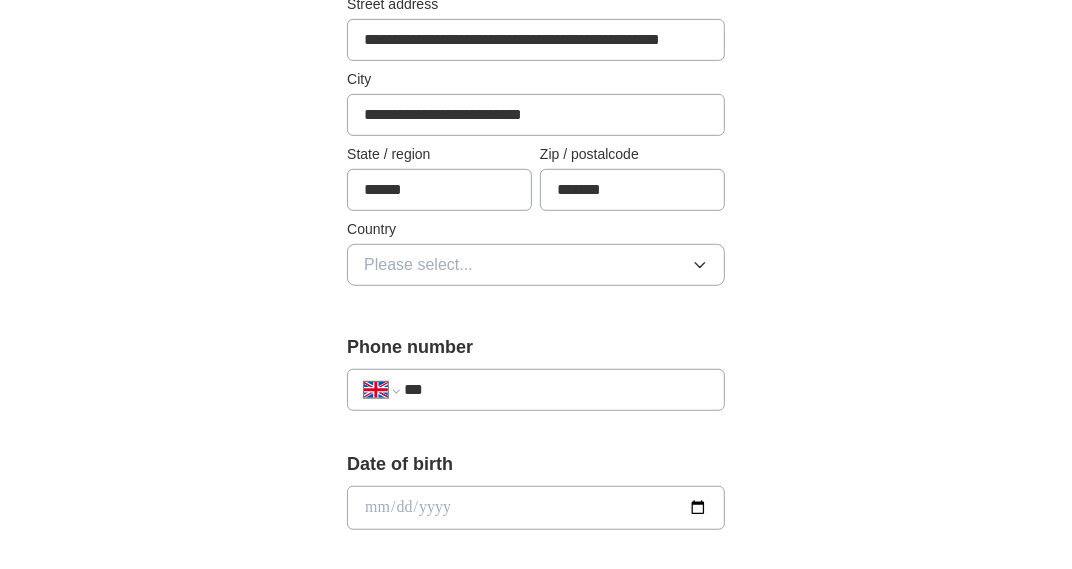 click on "Please select..." at bounding box center (536, 265) 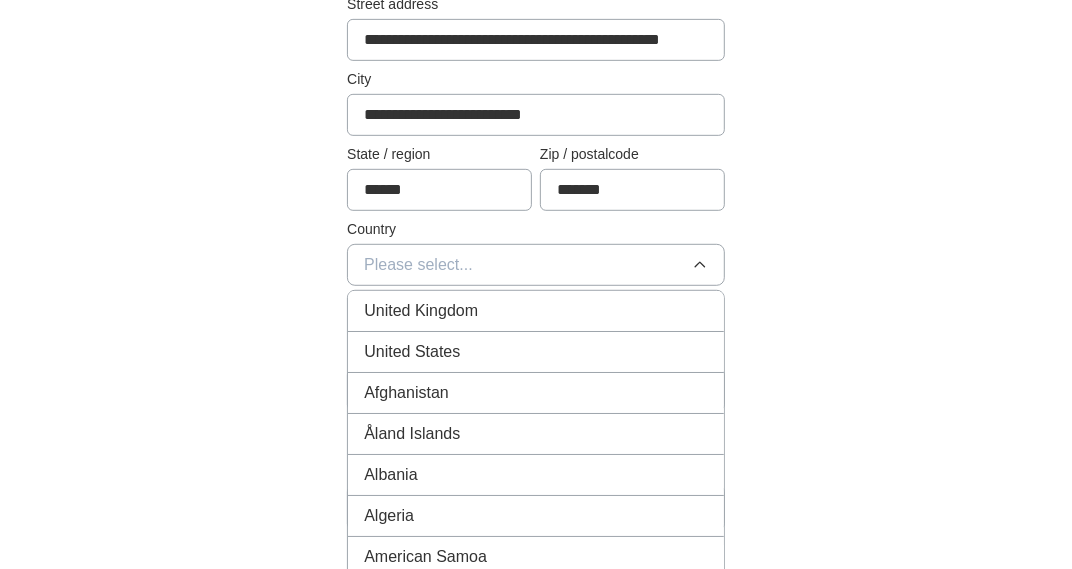 drag, startPoint x: 468, startPoint y: 311, endPoint x: 480, endPoint y: 310, distance: 12.0415945 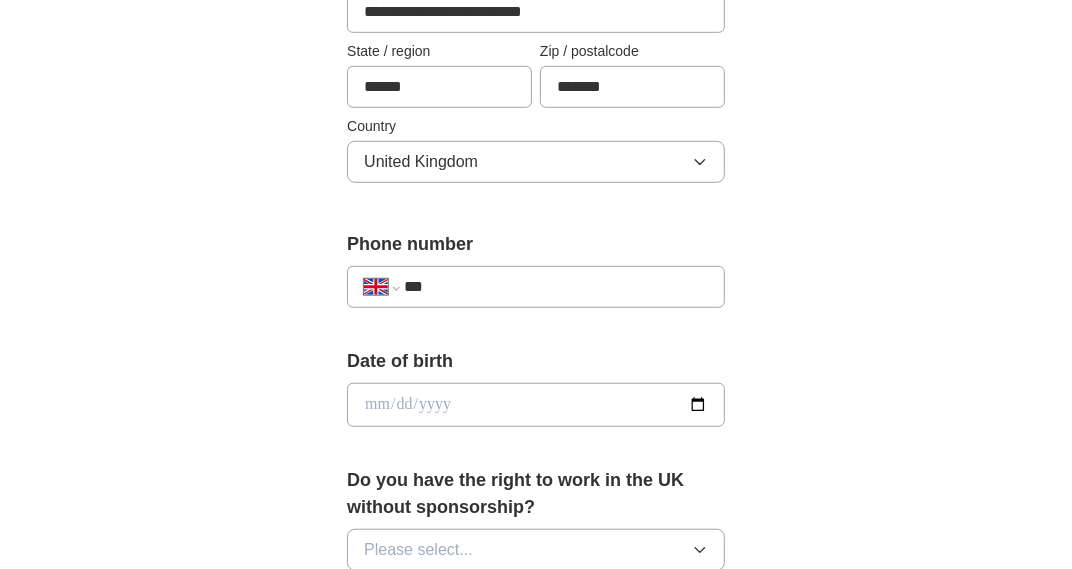 scroll, scrollTop: 699, scrollLeft: 0, axis: vertical 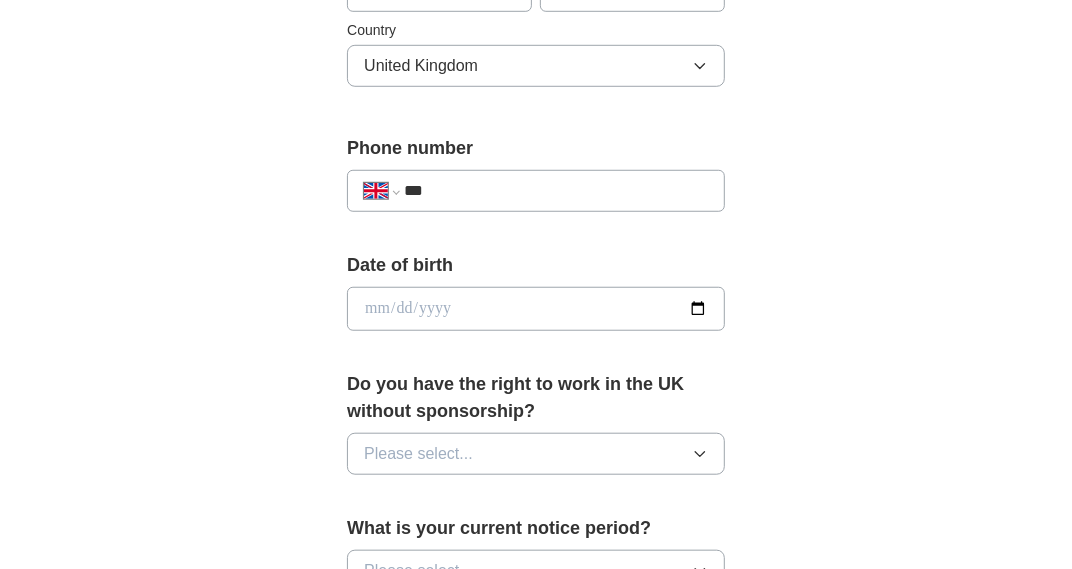 click on "***" at bounding box center (556, 191) 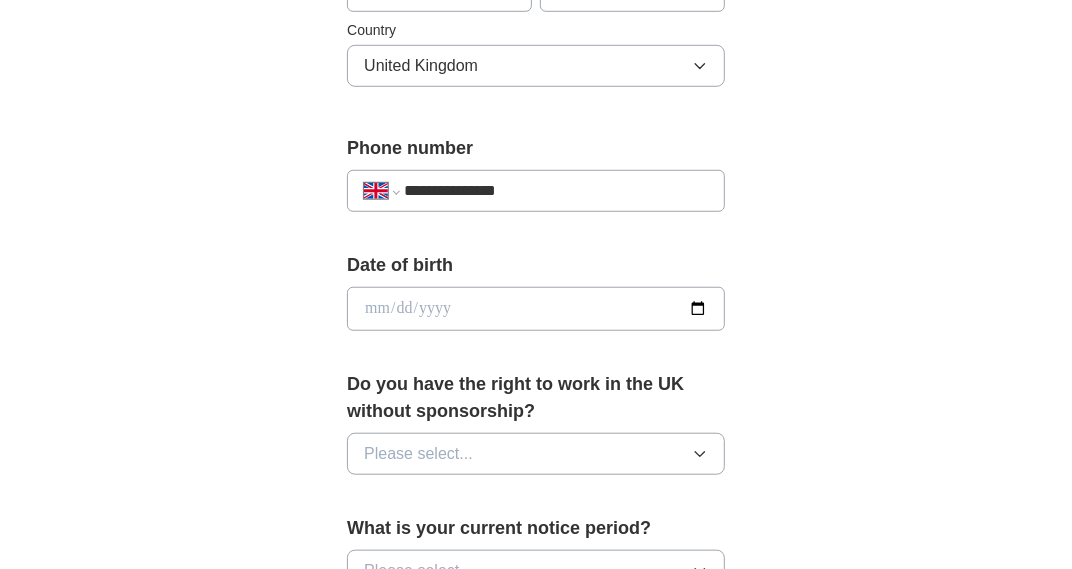 click at bounding box center [536, 309] 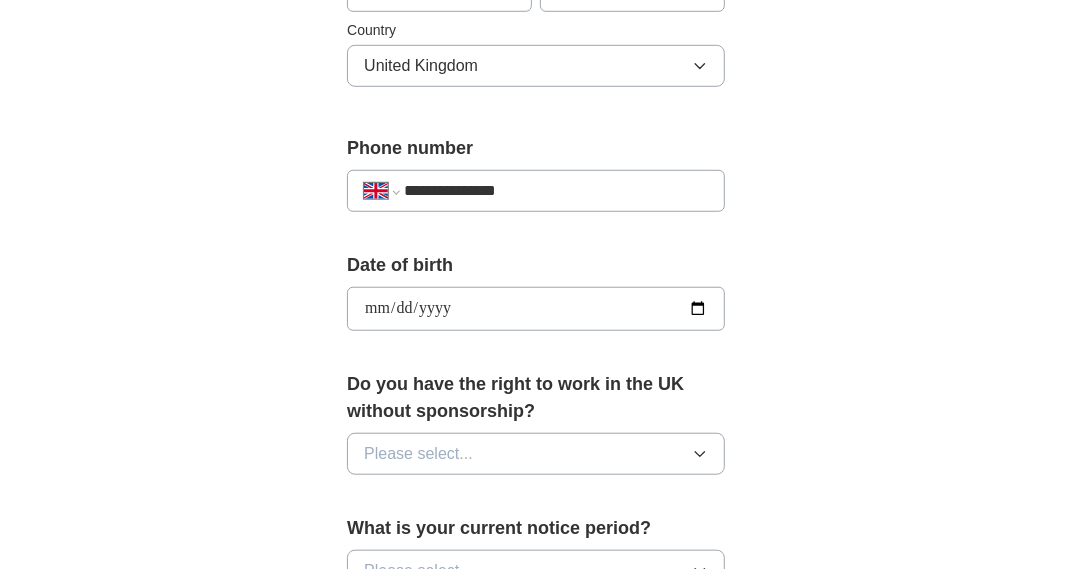 type on "**********" 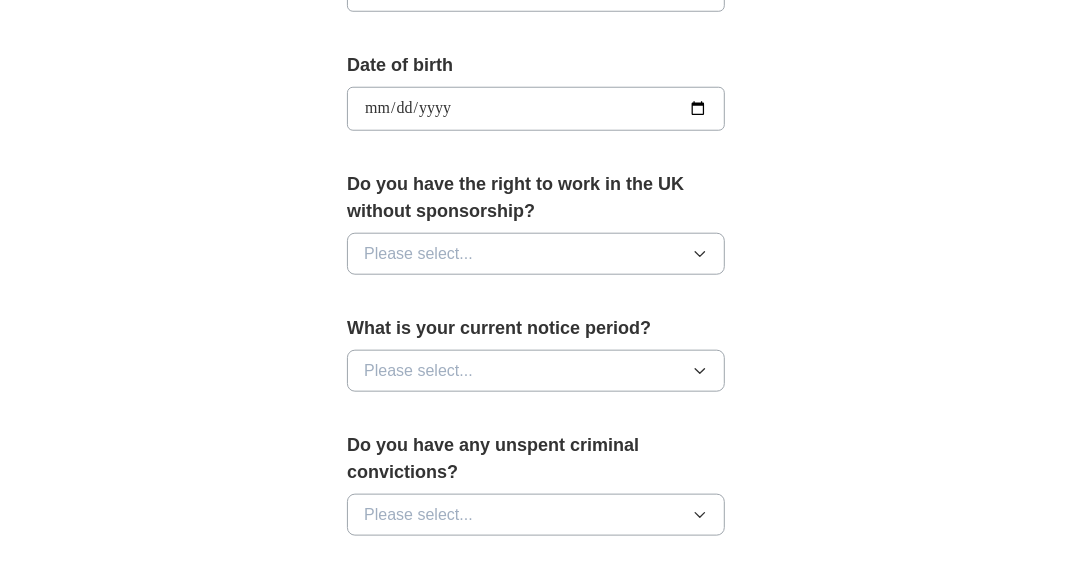 scroll, scrollTop: 900, scrollLeft: 0, axis: vertical 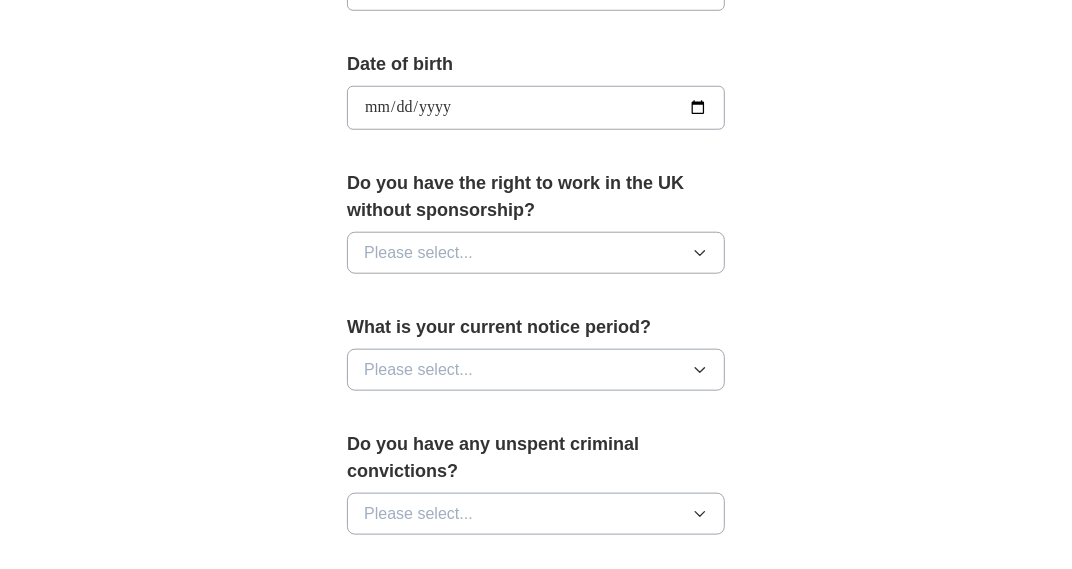 click on "Please select..." at bounding box center [536, 253] 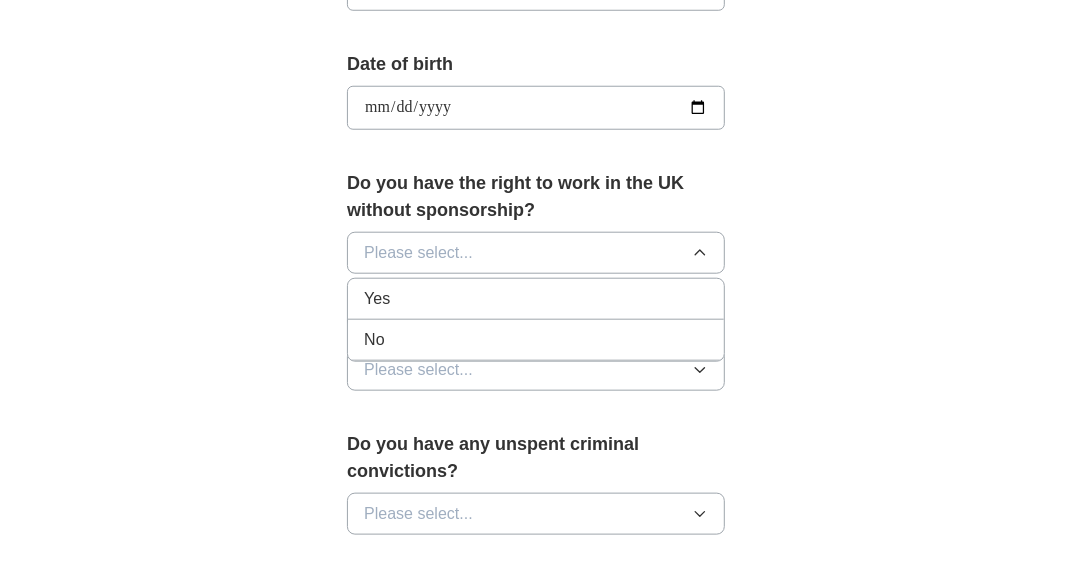 click on "Yes" at bounding box center [536, 299] 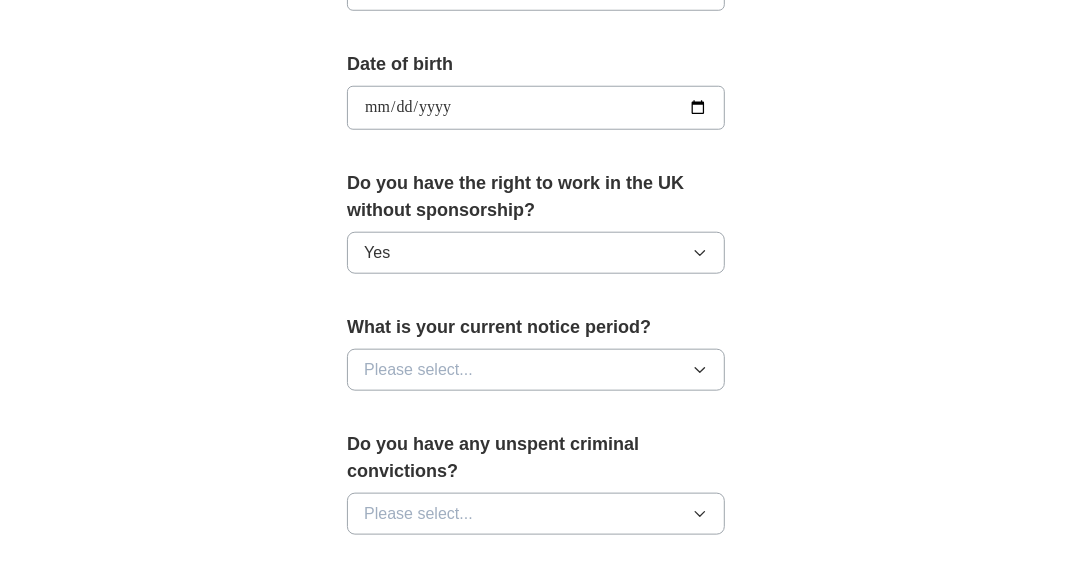click on "Please select..." at bounding box center [418, 370] 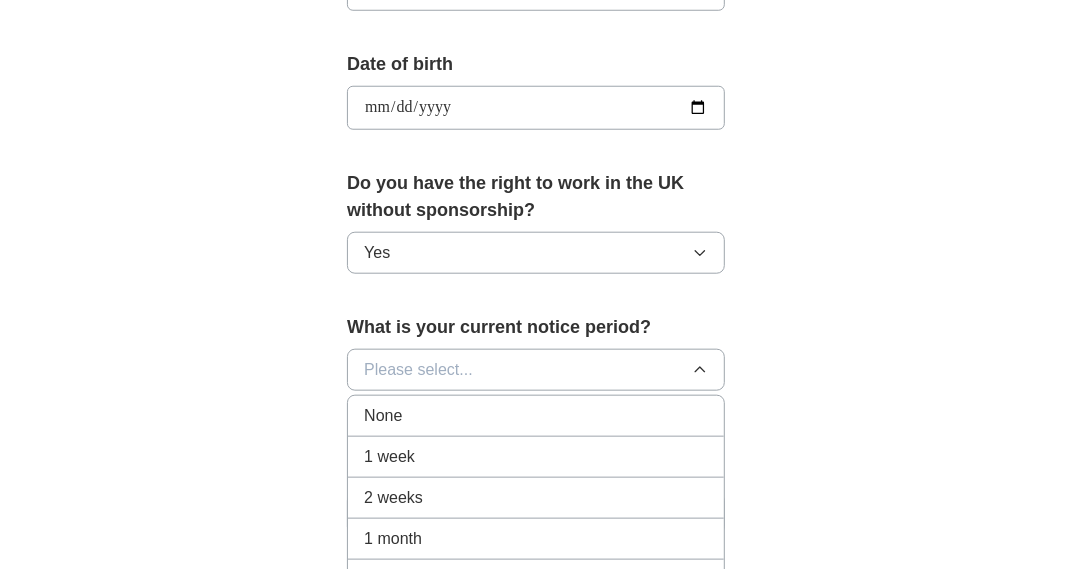 click on "1 month" at bounding box center [393, 539] 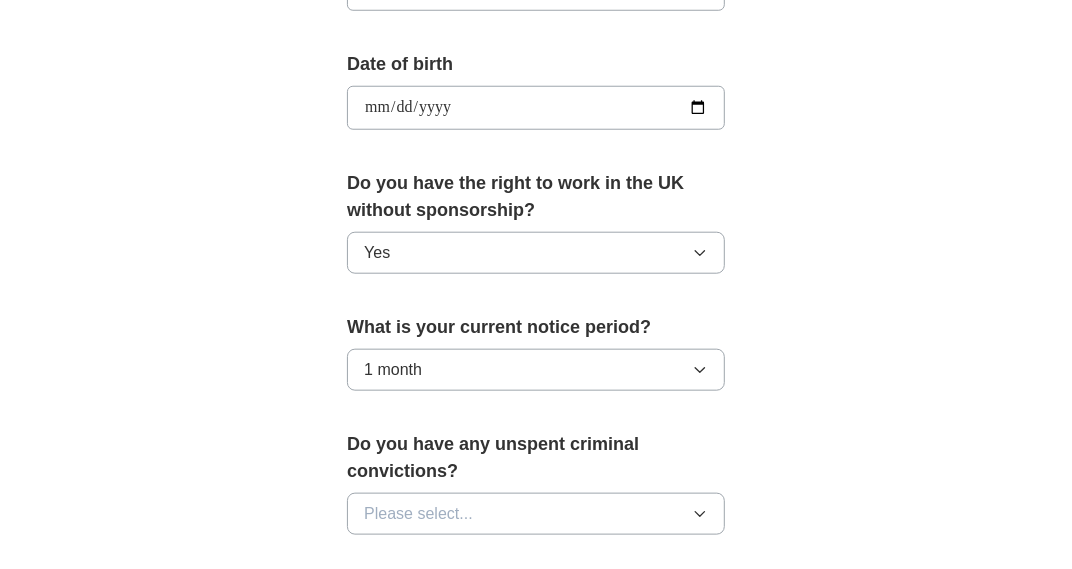 scroll, scrollTop: 1099, scrollLeft: 0, axis: vertical 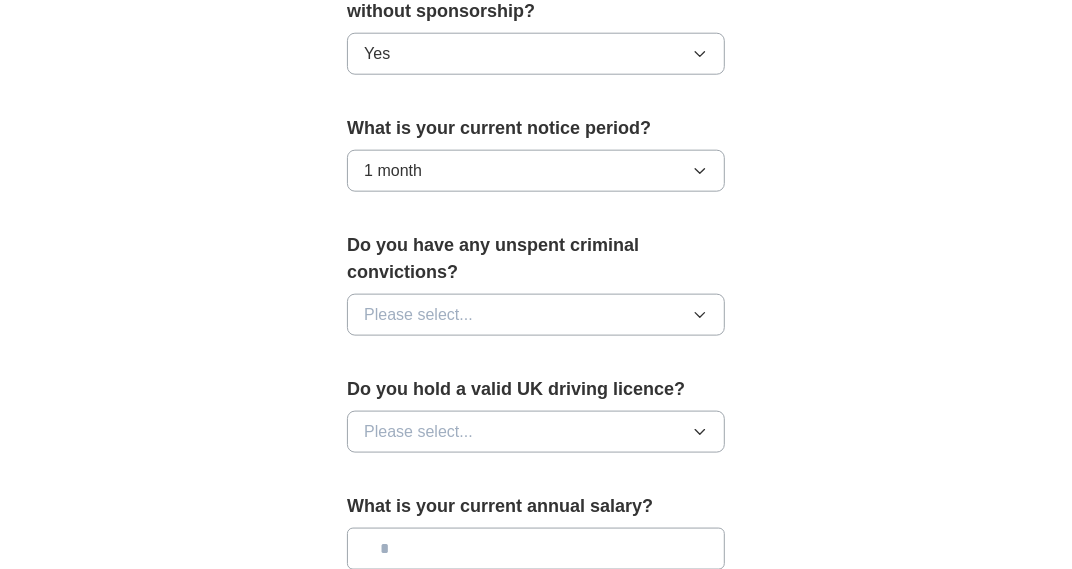 click on "Please select..." at bounding box center (418, 315) 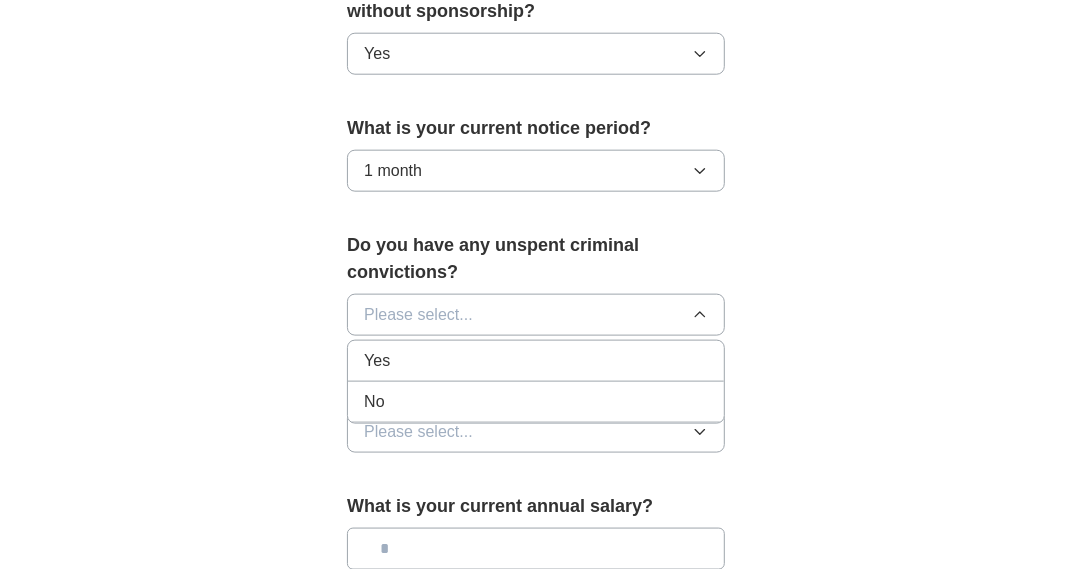 click on "No" at bounding box center (536, 402) 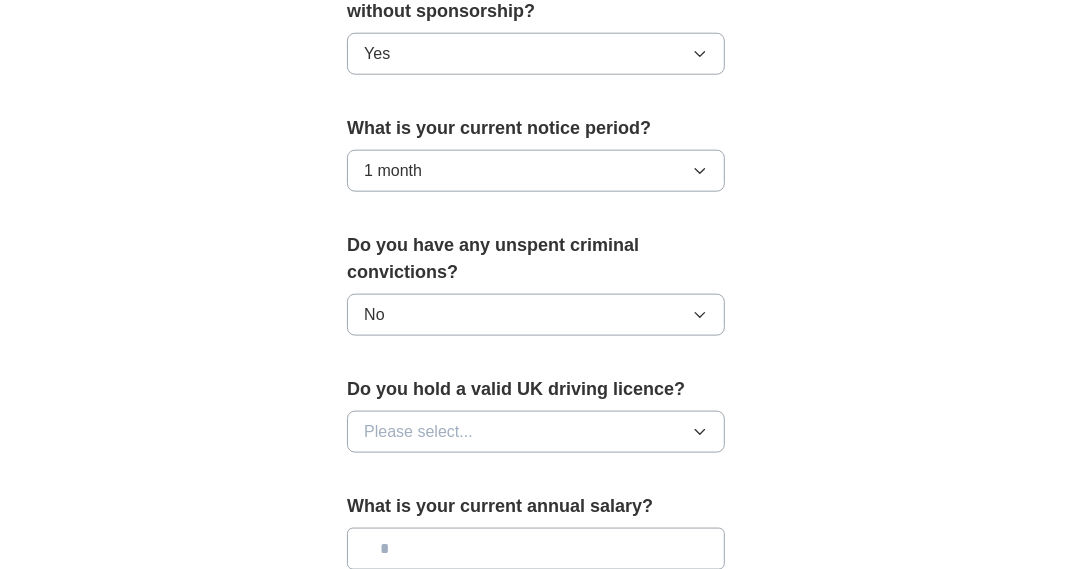 scroll, scrollTop: 1200, scrollLeft: 0, axis: vertical 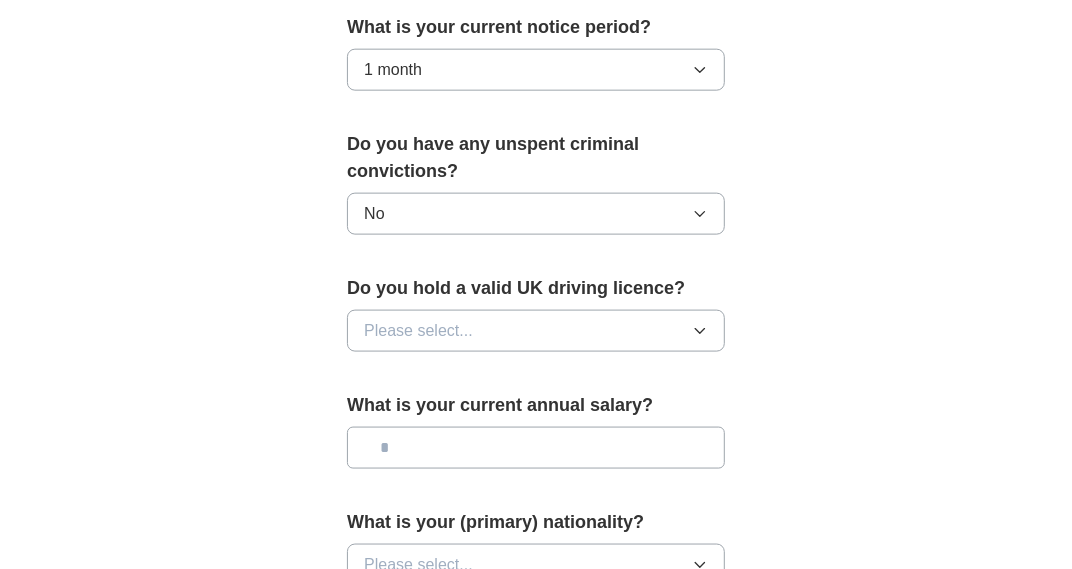 click on "Please select..." at bounding box center (418, 331) 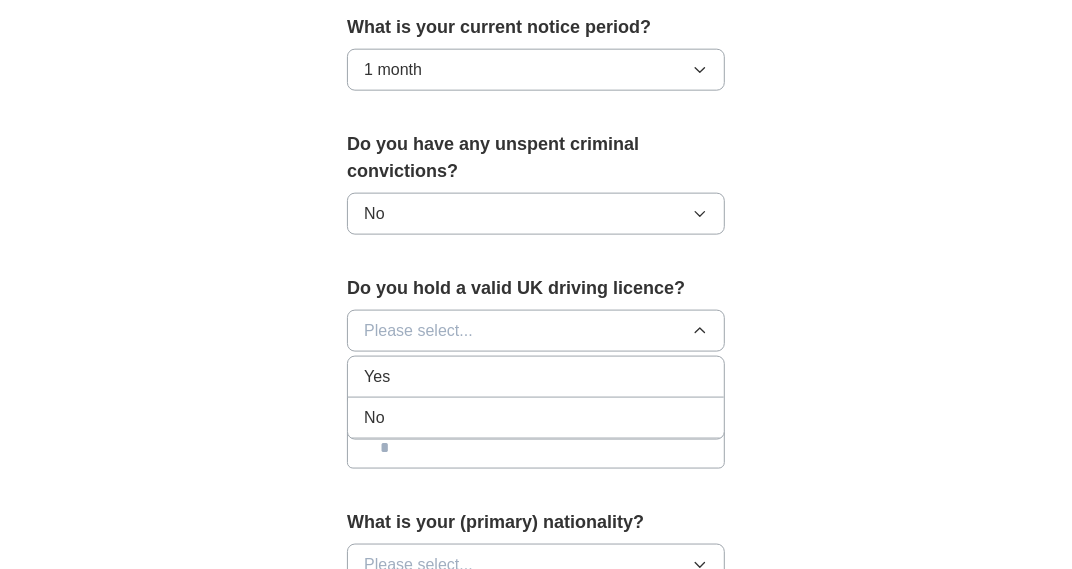 click on "No" at bounding box center [374, 418] 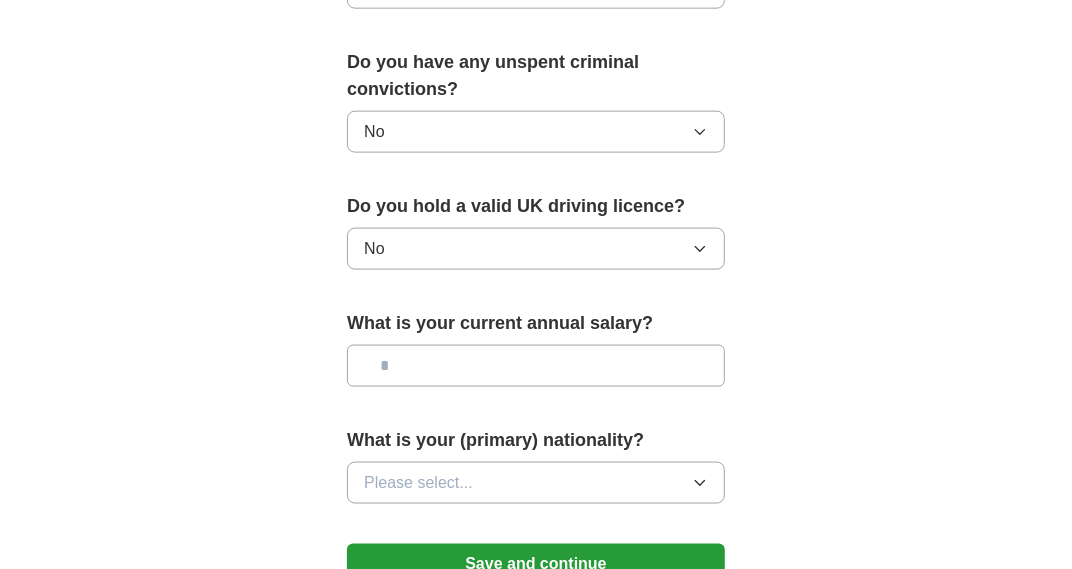 scroll, scrollTop: 1299, scrollLeft: 0, axis: vertical 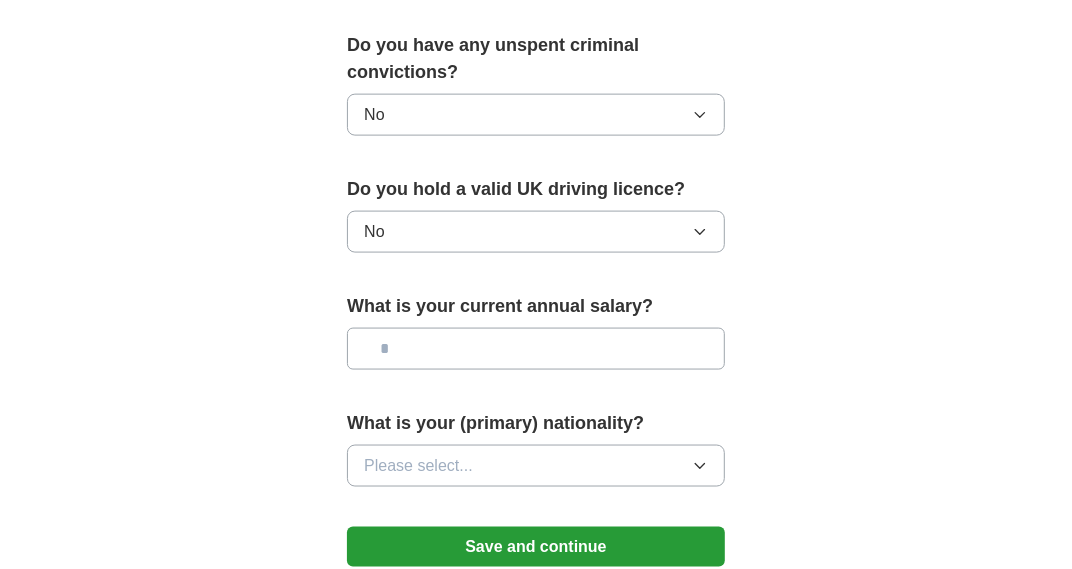 click at bounding box center [536, 349] 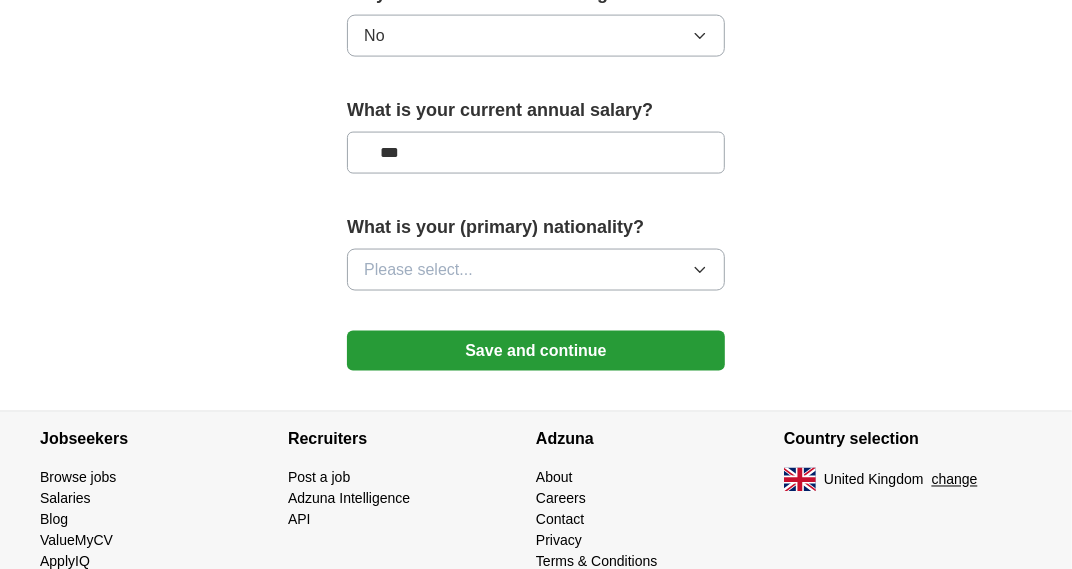 scroll, scrollTop: 1500, scrollLeft: 0, axis: vertical 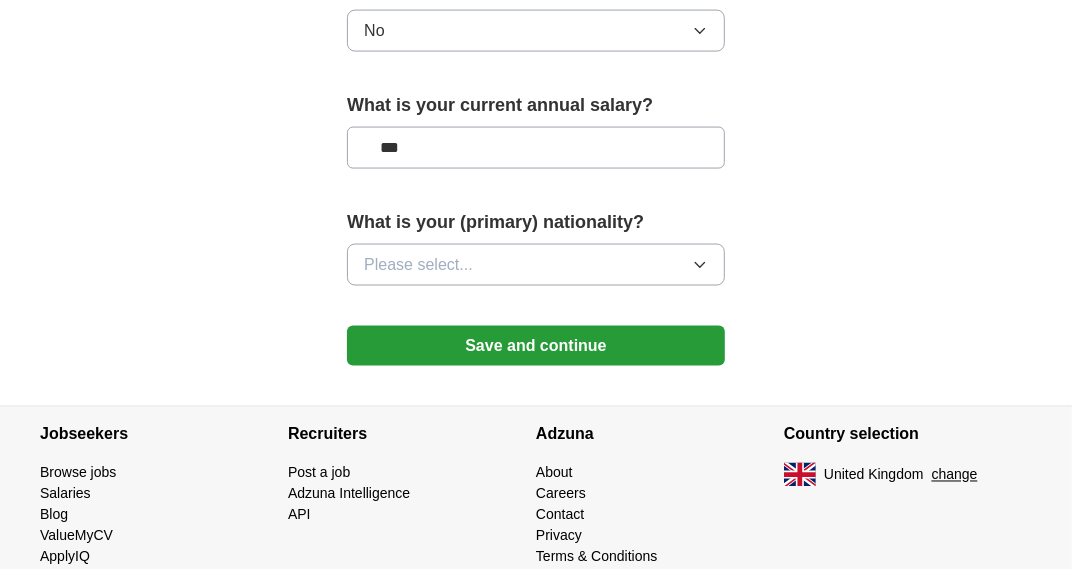 type on "***" 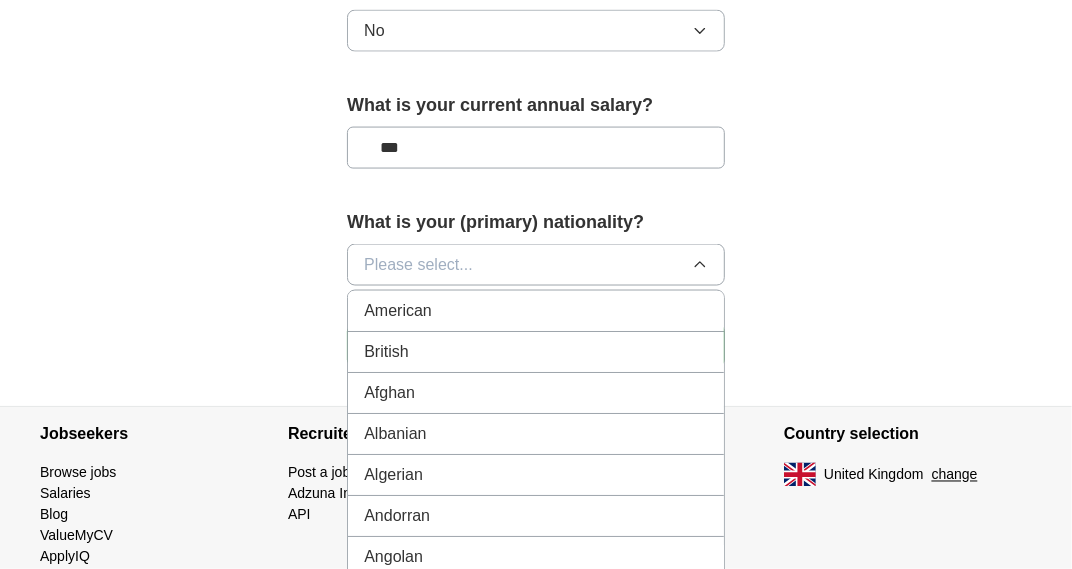 click on "British" at bounding box center [536, 352] 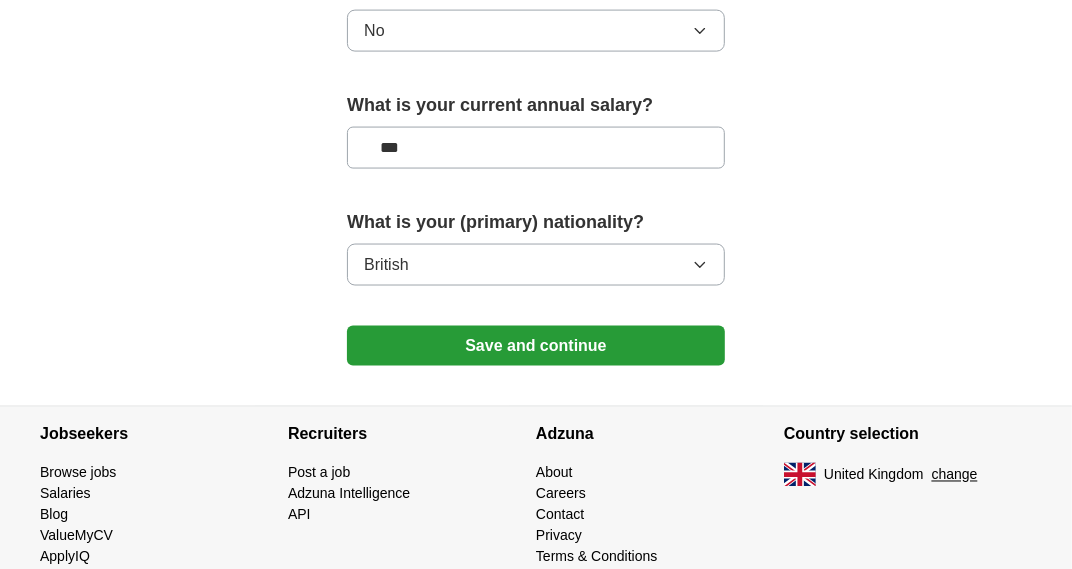 click on "Save and continue" at bounding box center [536, 346] 